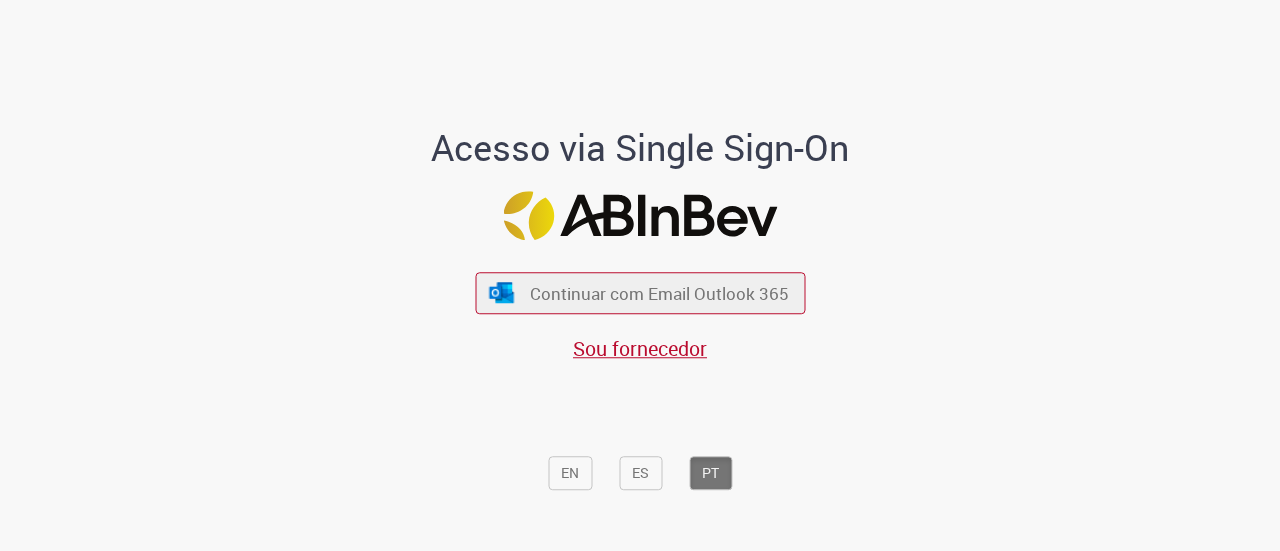 scroll, scrollTop: 0, scrollLeft: 0, axis: both 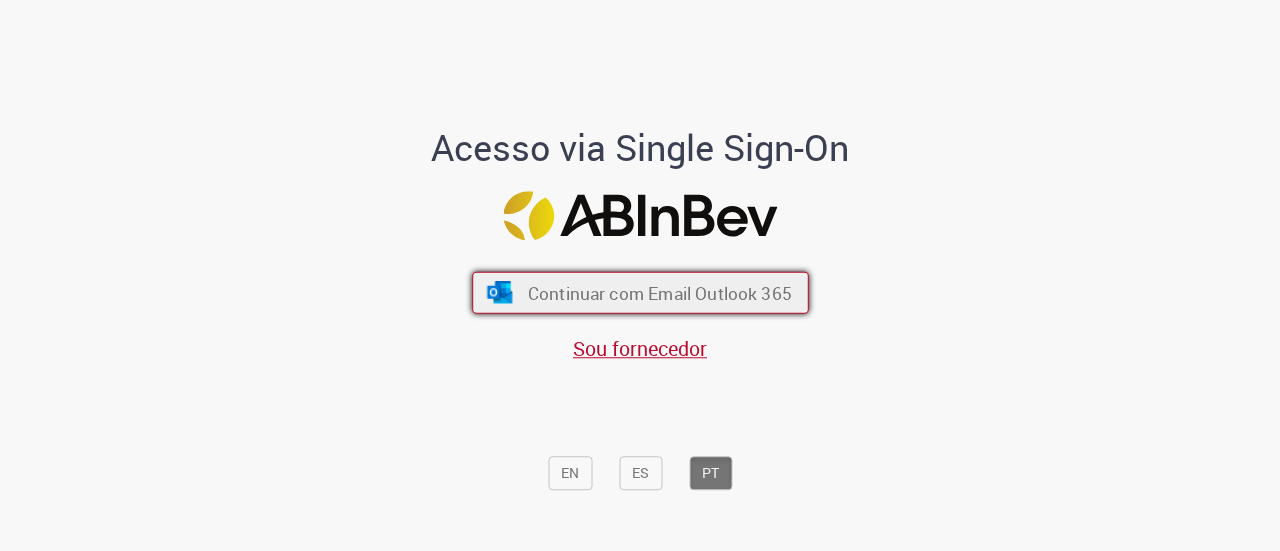 click on "Continuar com Email Outlook 365" at bounding box center [640, 293] 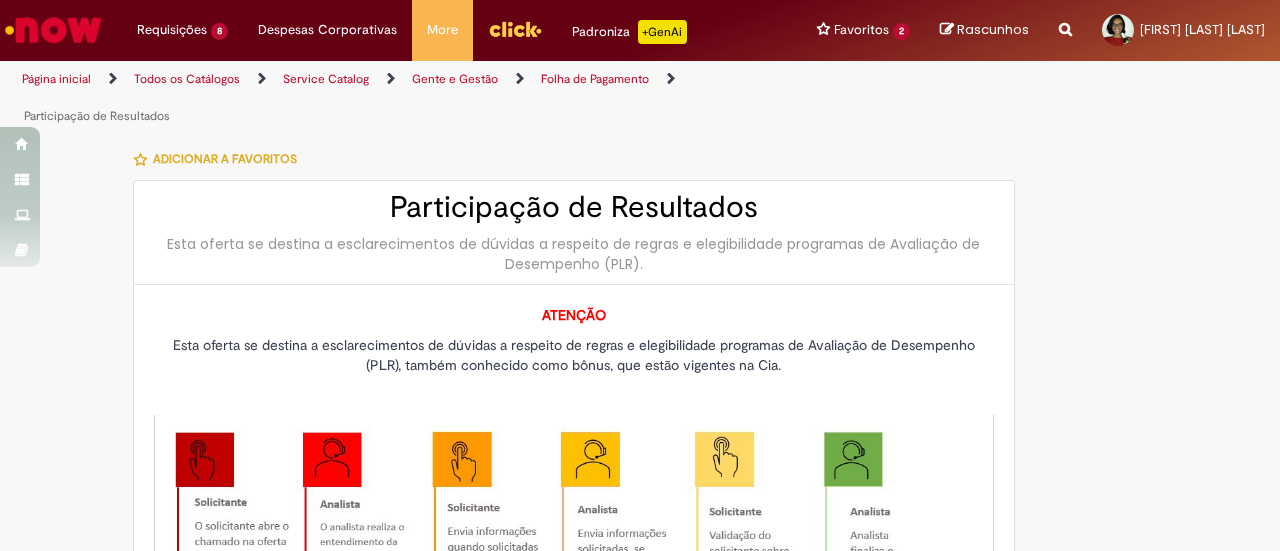 type on "********" 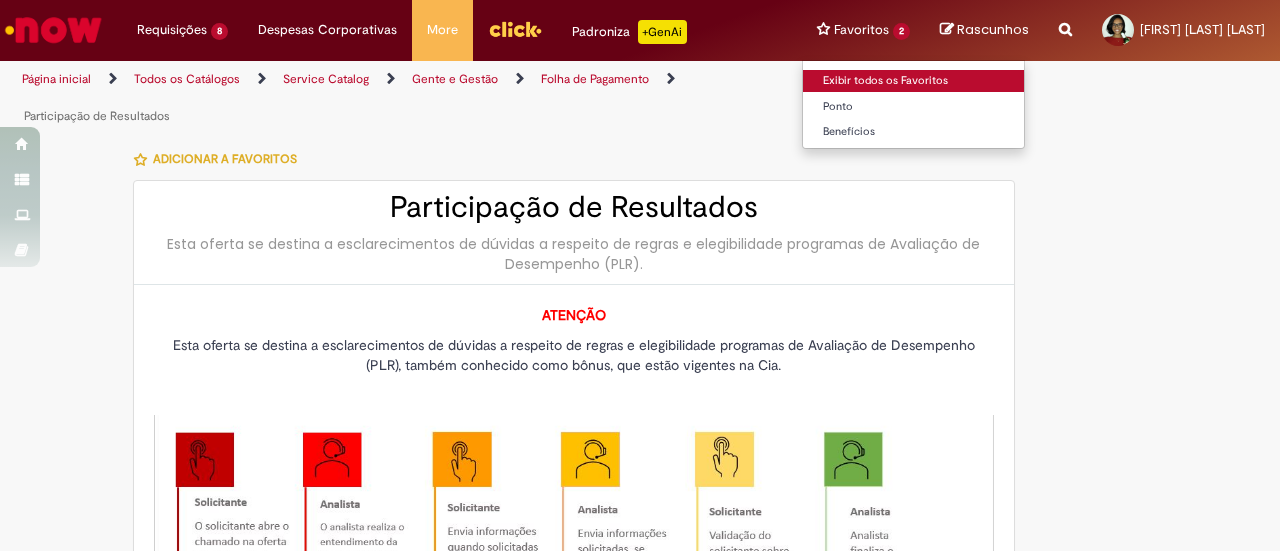 type on "**********" 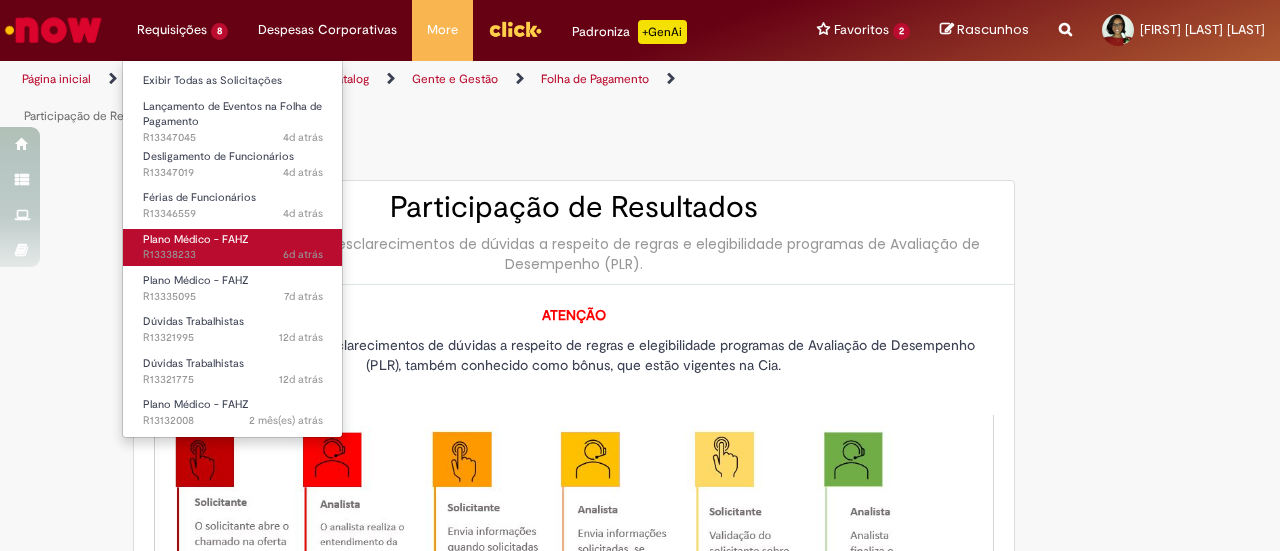 click on "Plano Médico - FAHZ" at bounding box center (196, 239) 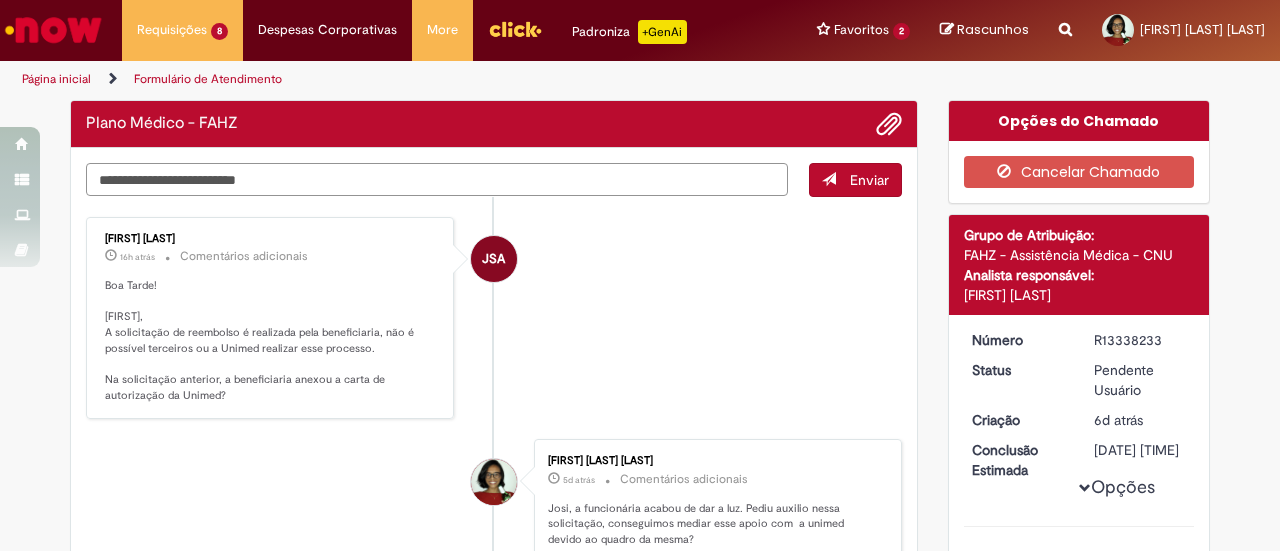 click at bounding box center [437, 179] 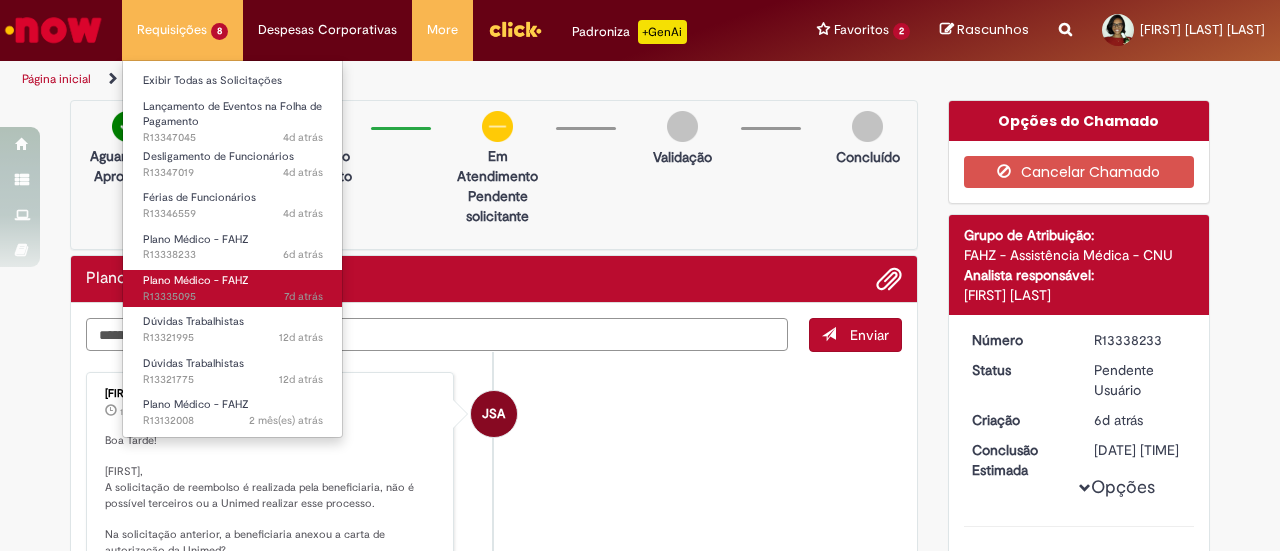 type on "*******" 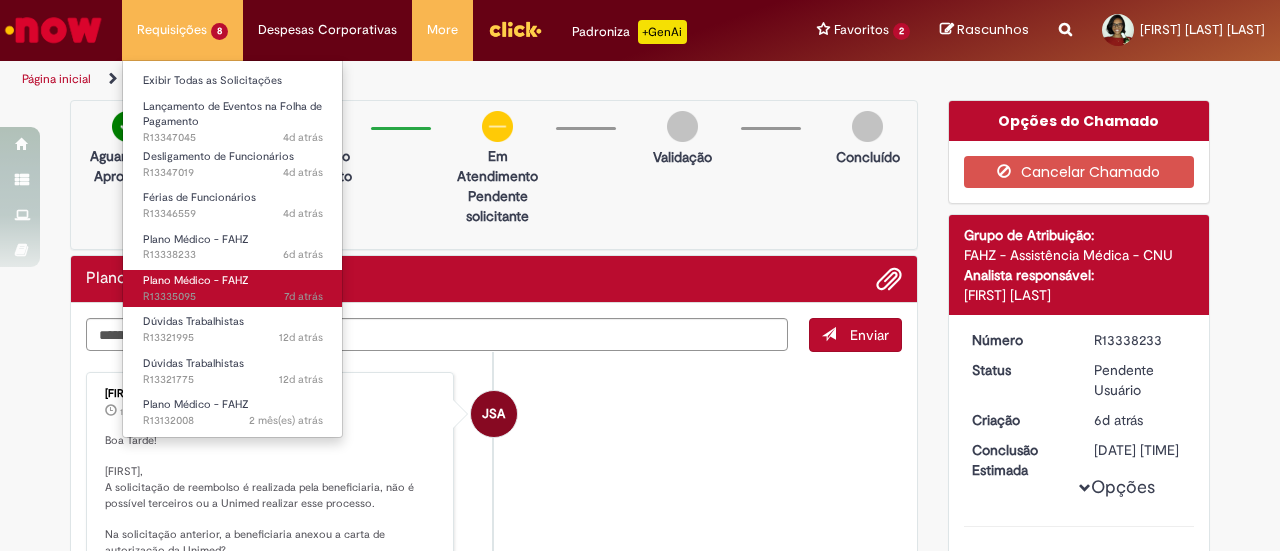 click on "Plano Médico - FAHZ" at bounding box center [196, 280] 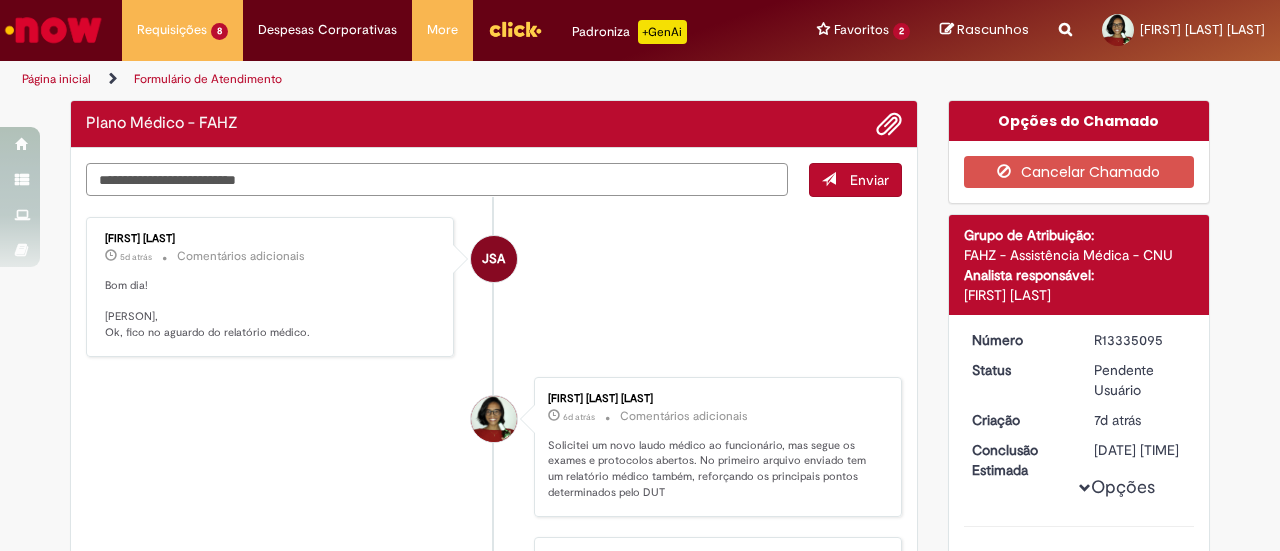click at bounding box center (437, 179) 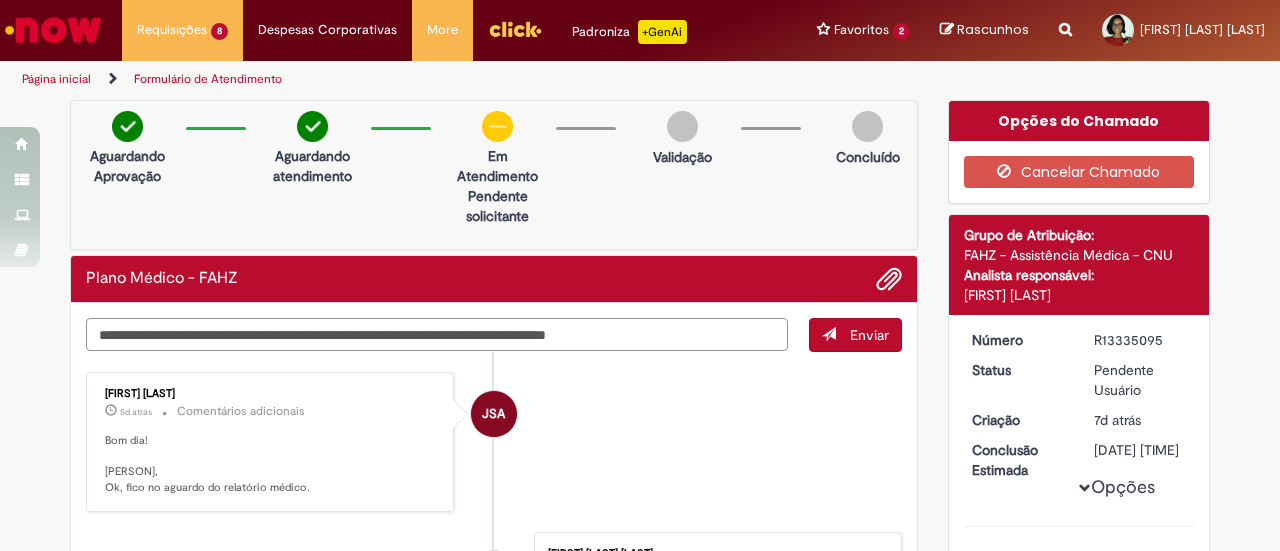 type on "**********" 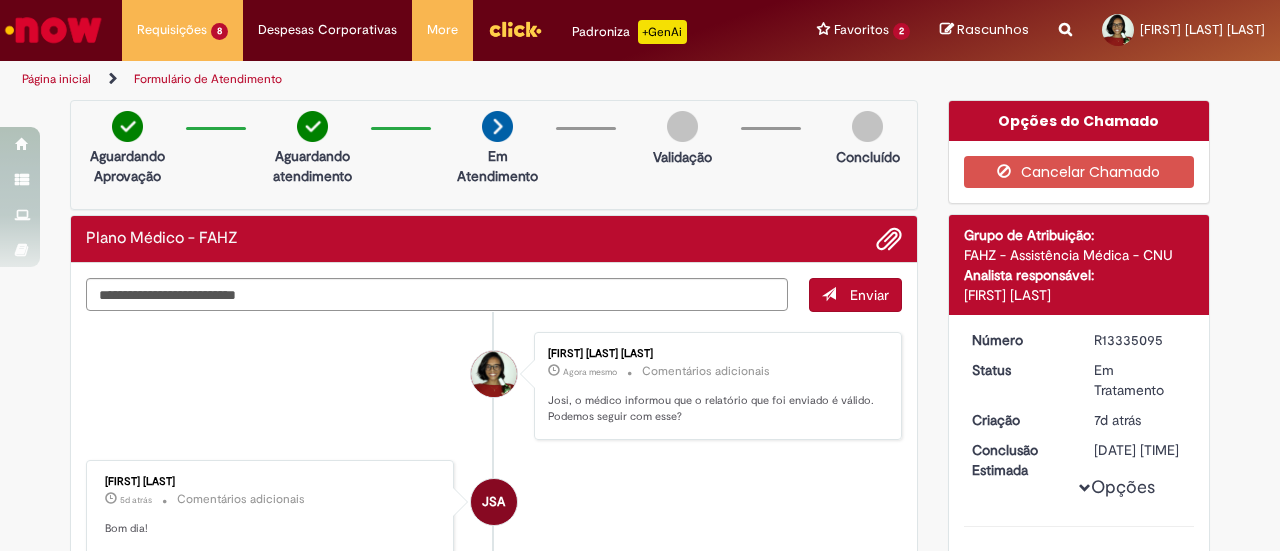 click on "Enviar
[FIRST] [LAST]
Agora mesmo Agora mesmo     Comentários adicionais
Josi, o médico informou que o relatório que foi enviado é válido. Podemos seguir com esse?
JSA
[FIRST] [LAST]
5d atrás 5 dias atrás     Comentários adicionais
Bom dia!
Jamile,
Ok, fico no aguardo do relatório médico." at bounding box center (494, 1510) 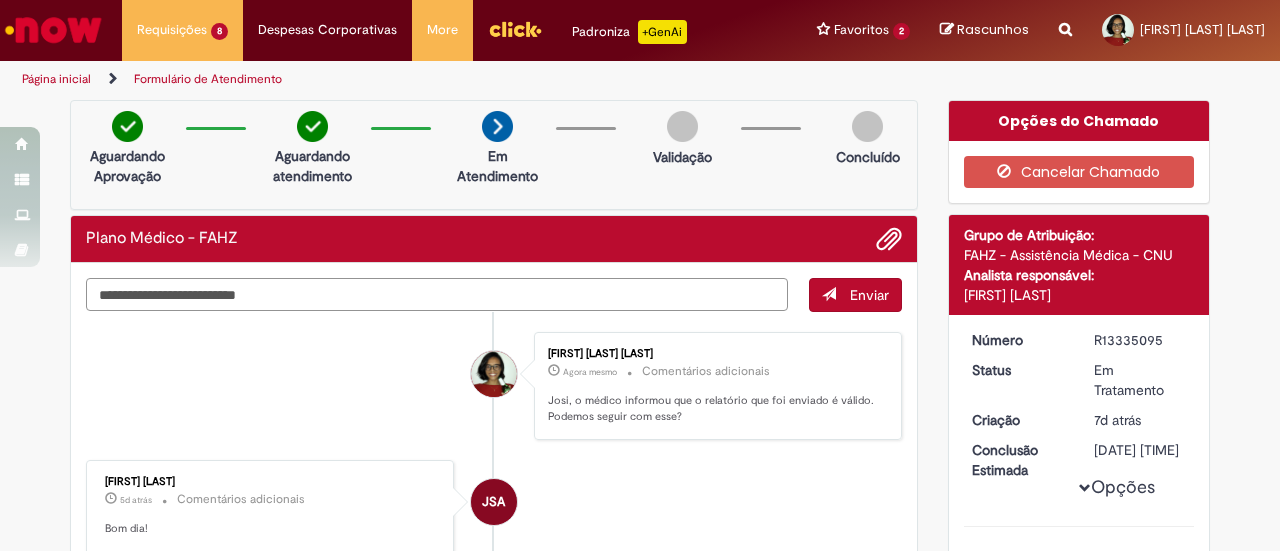 click at bounding box center (437, 294) 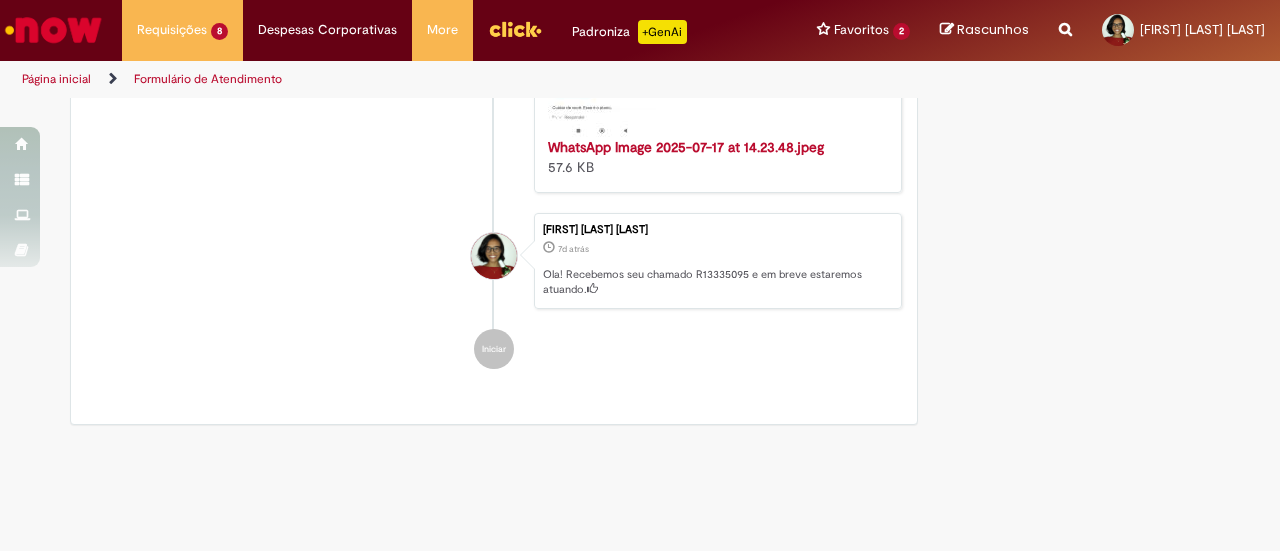 scroll, scrollTop: 2400, scrollLeft: 0, axis: vertical 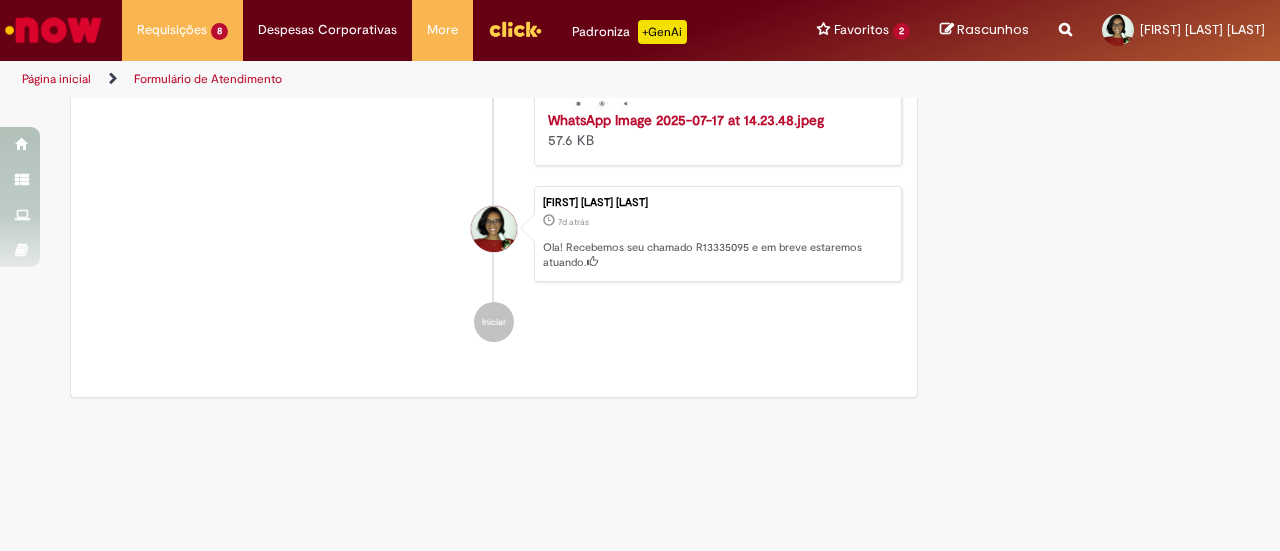 click on "Exame [NAME].pdf (3.3 MB)" at bounding box center (1066, -350) 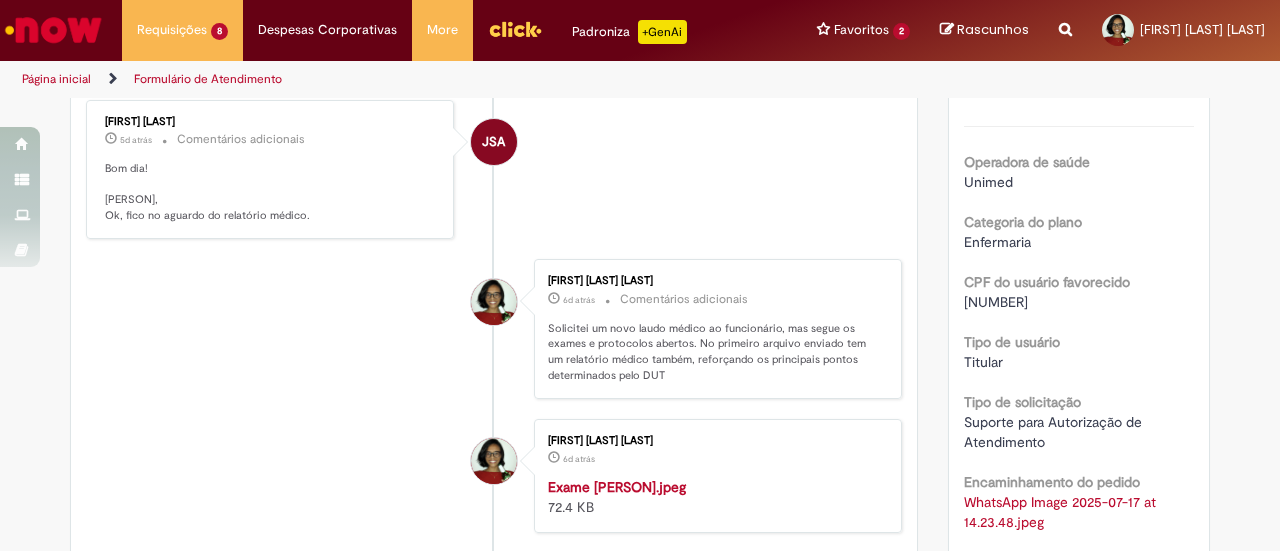 scroll, scrollTop: 0, scrollLeft: 0, axis: both 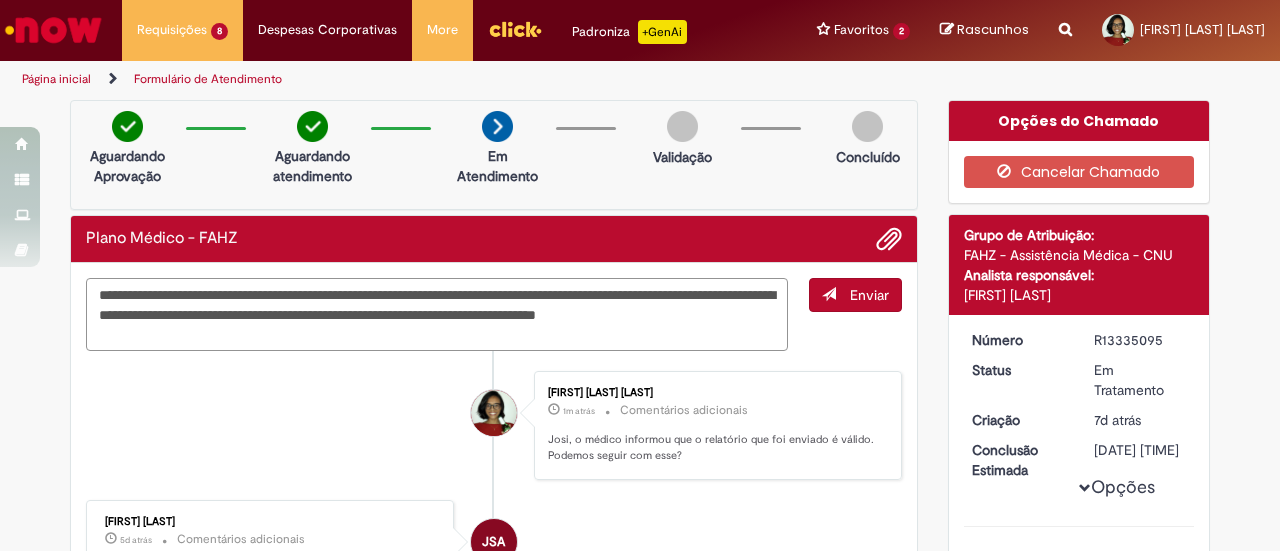 click on "**********" at bounding box center (437, 314) 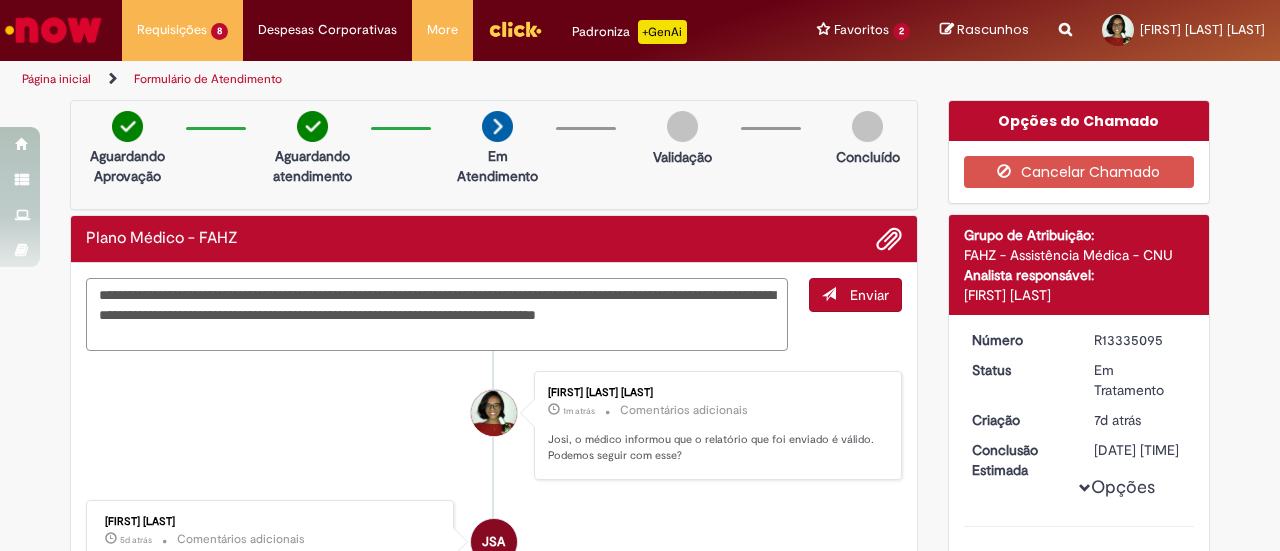 drag, startPoint x: 206, startPoint y: 335, endPoint x: 116, endPoint y: 325, distance: 90.55385 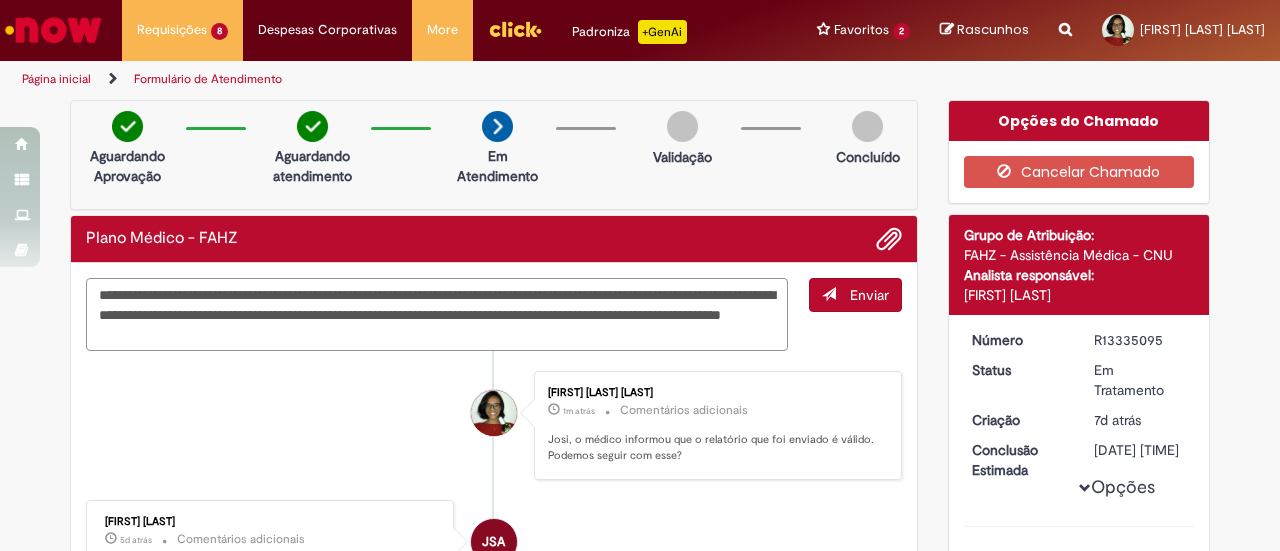 type on "**********" 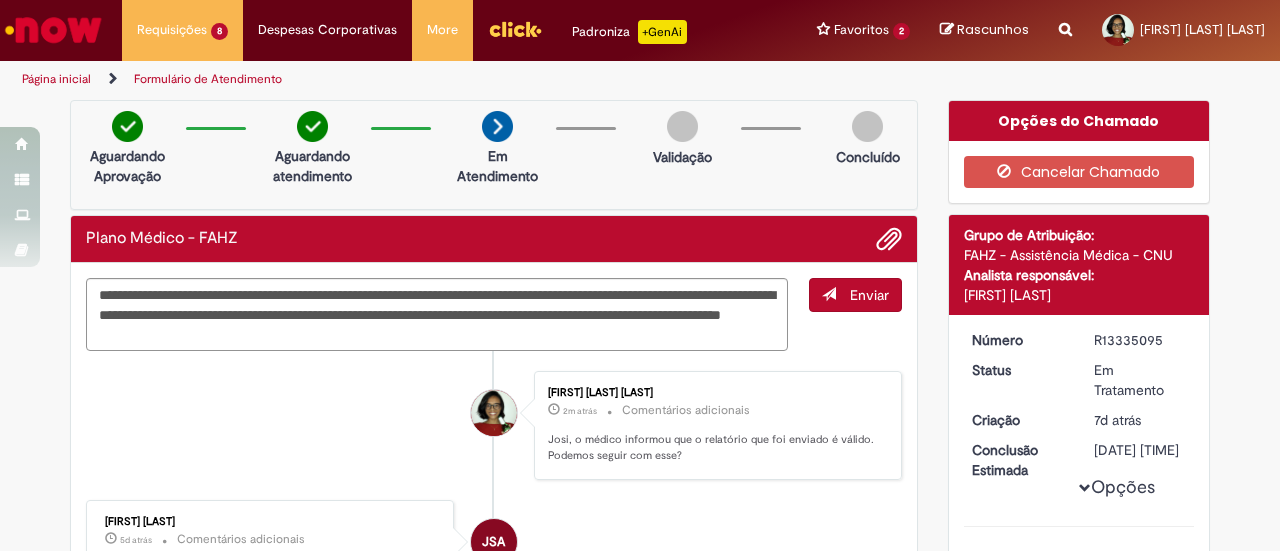 click on "Enviar" at bounding box center (869, 295) 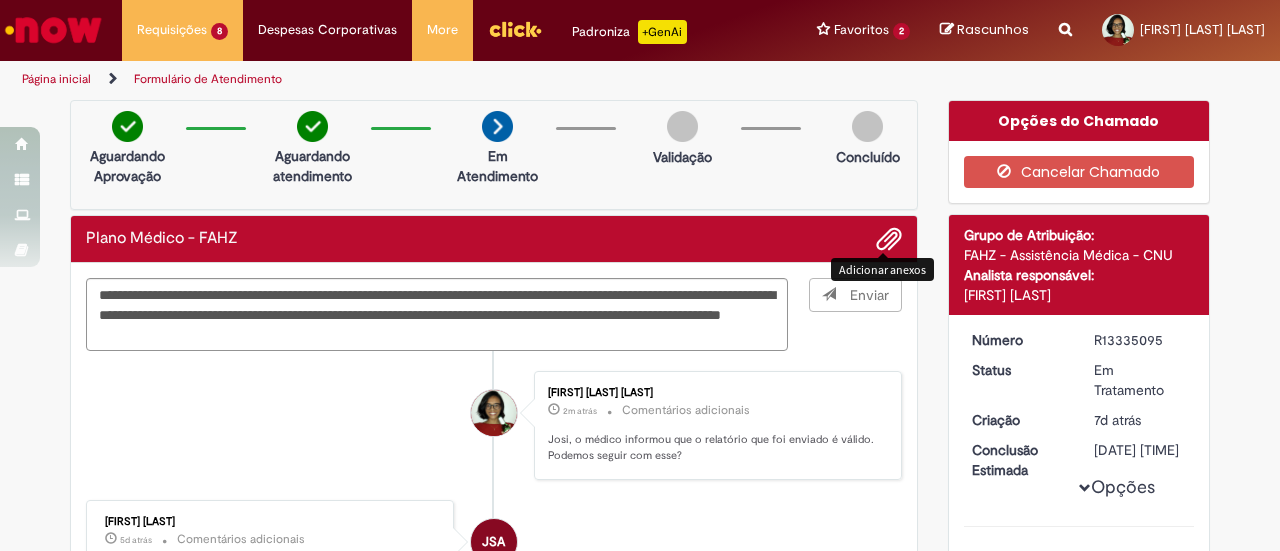 click at bounding box center (889, 240) 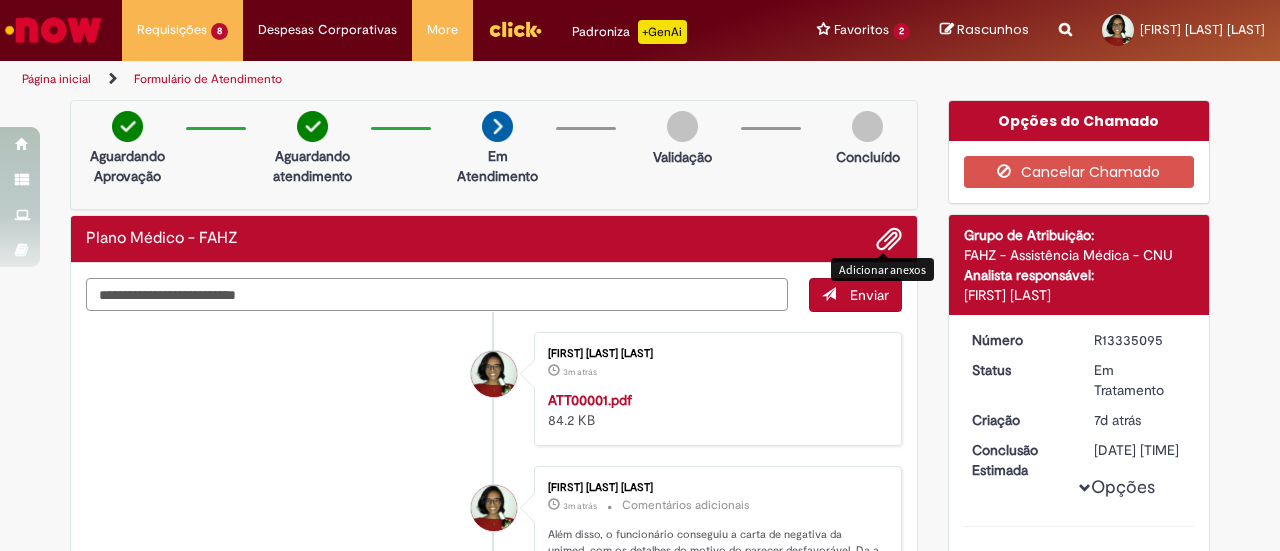click at bounding box center [437, 294] 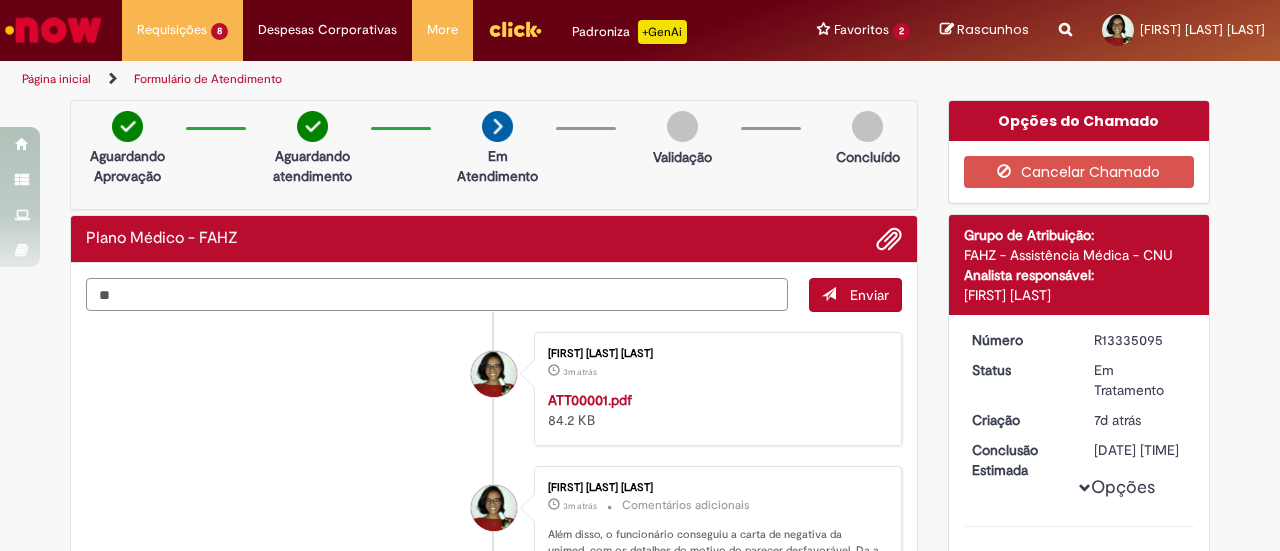 type on "*" 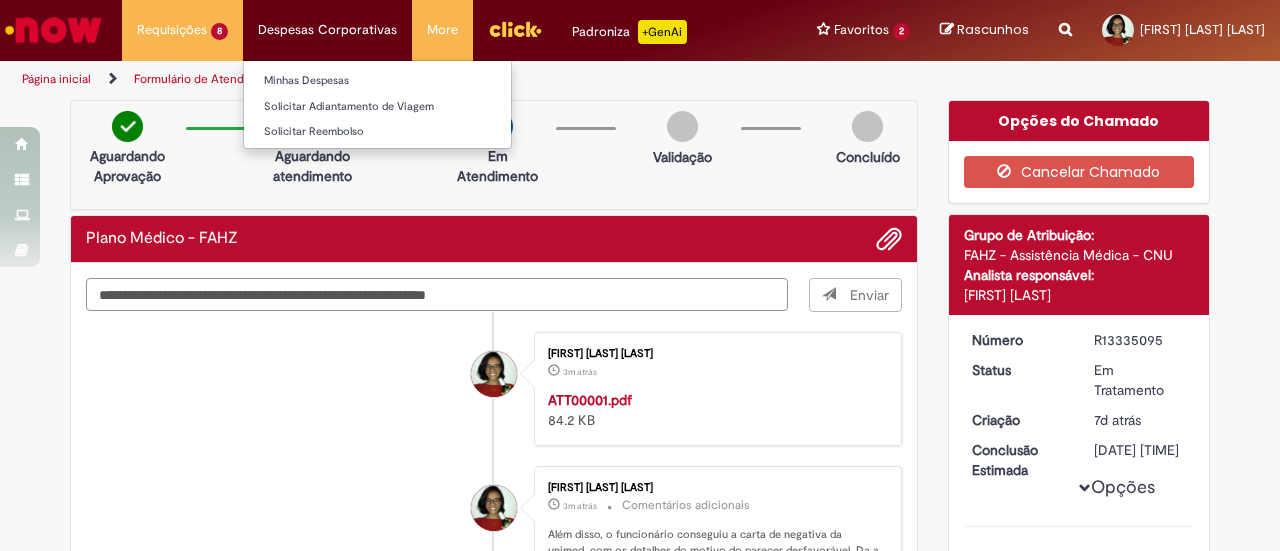 type on "**********" 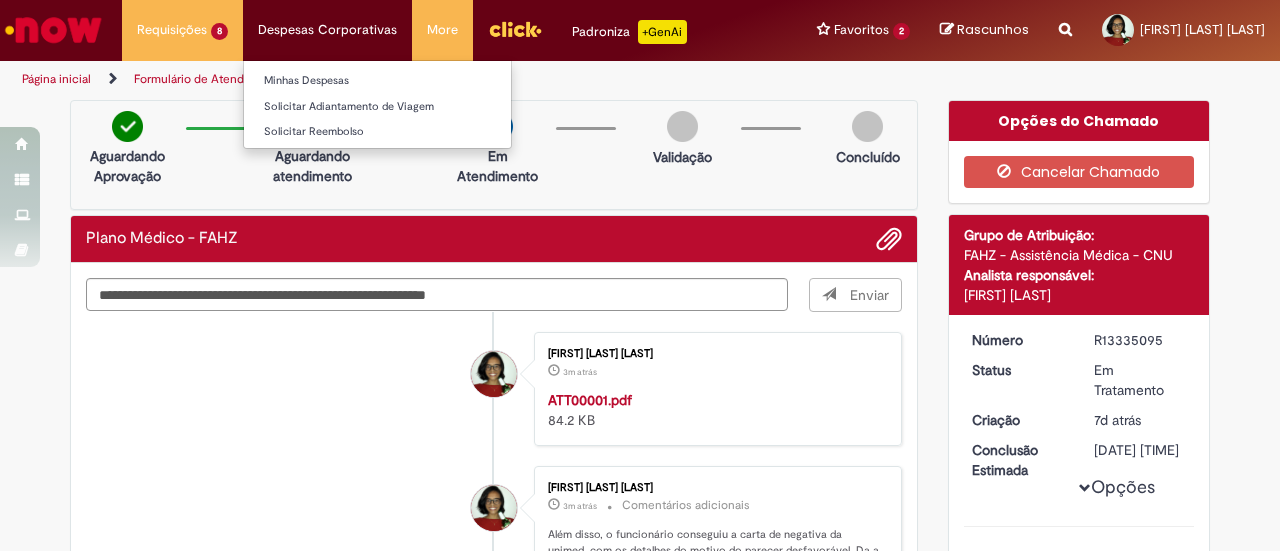 type 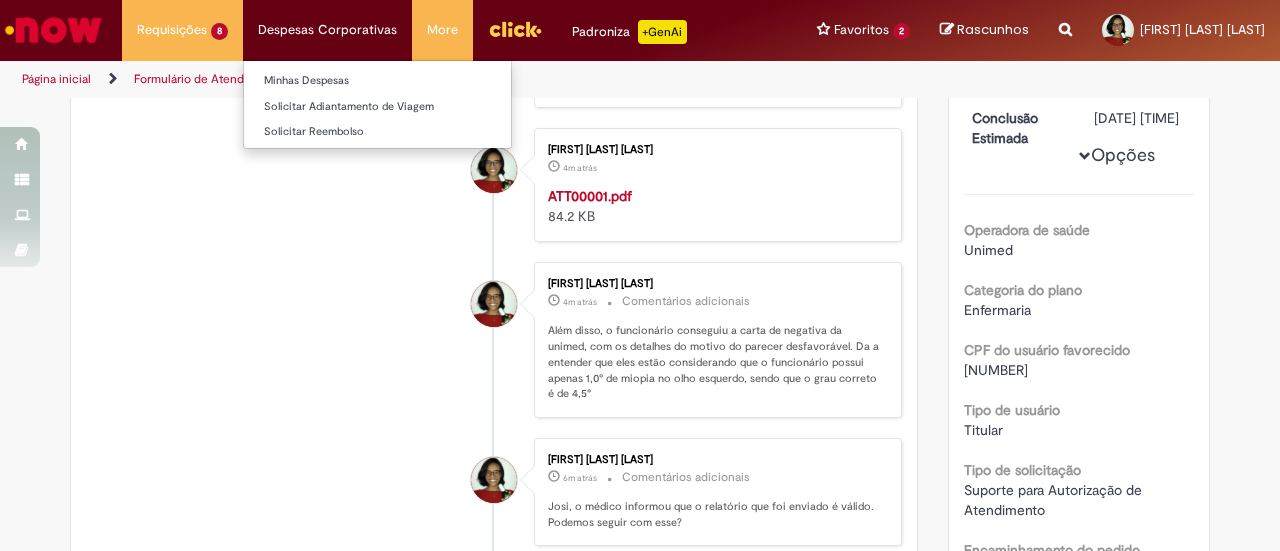 scroll, scrollTop: 300, scrollLeft: 0, axis: vertical 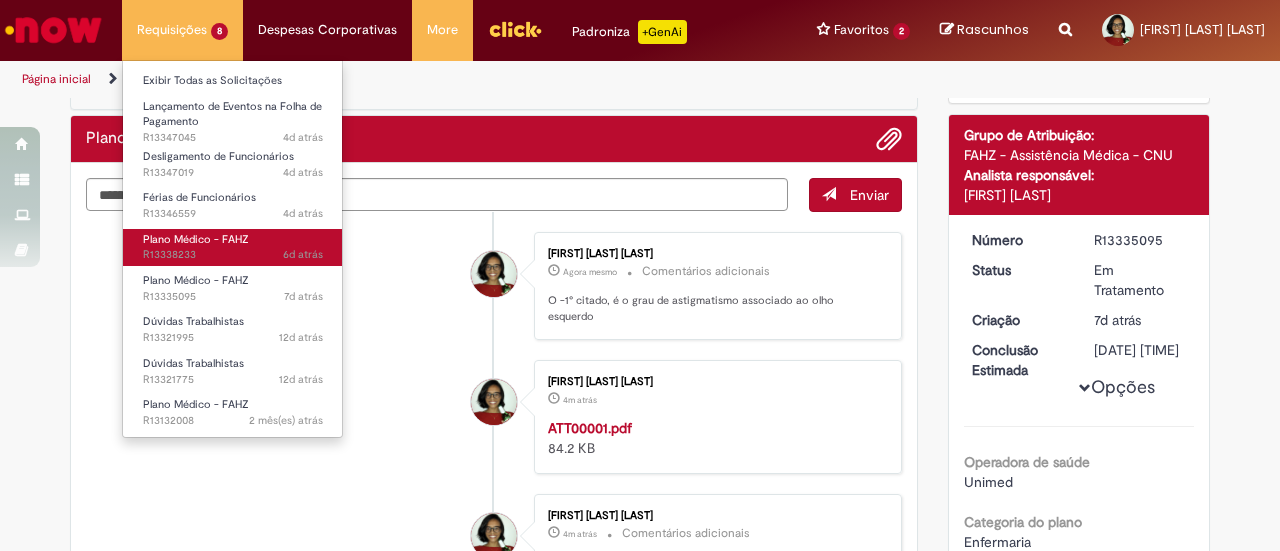 click on "6d atrás 6 dias atrás  R13338233" at bounding box center [233, 255] 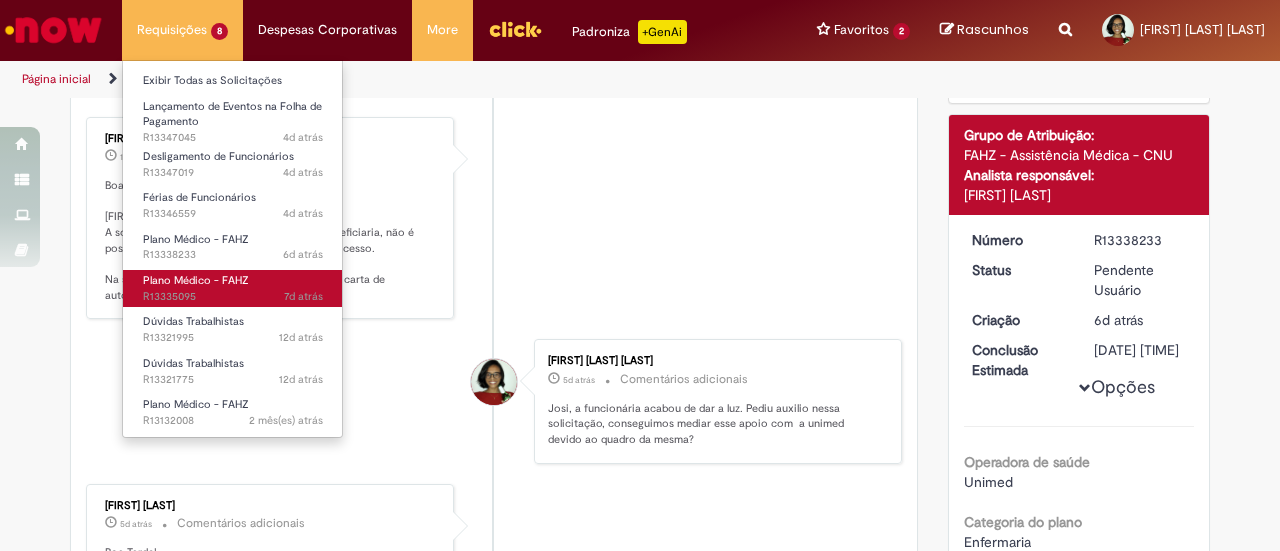 scroll, scrollTop: 0, scrollLeft: 0, axis: both 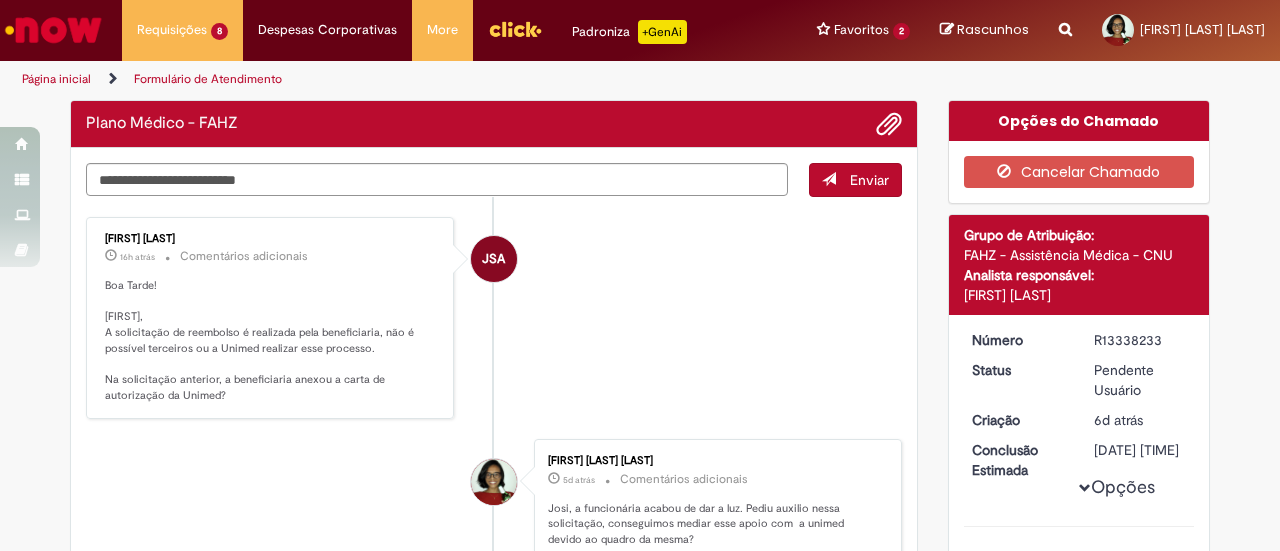 click on "JSA
[FIRST] [LAST]
16h atrás 16 horas atrás     Comentários adicionais
Boa Tarde!
Jamile,
A solicitação de reembolso é realizada pela beneficiaria, não é possível terceiros ou a Unimed realizar esse processo.
Na solicitação anterior, a beneficiaria anexou a carta de autorização da Unimed?" at bounding box center (494, 318) 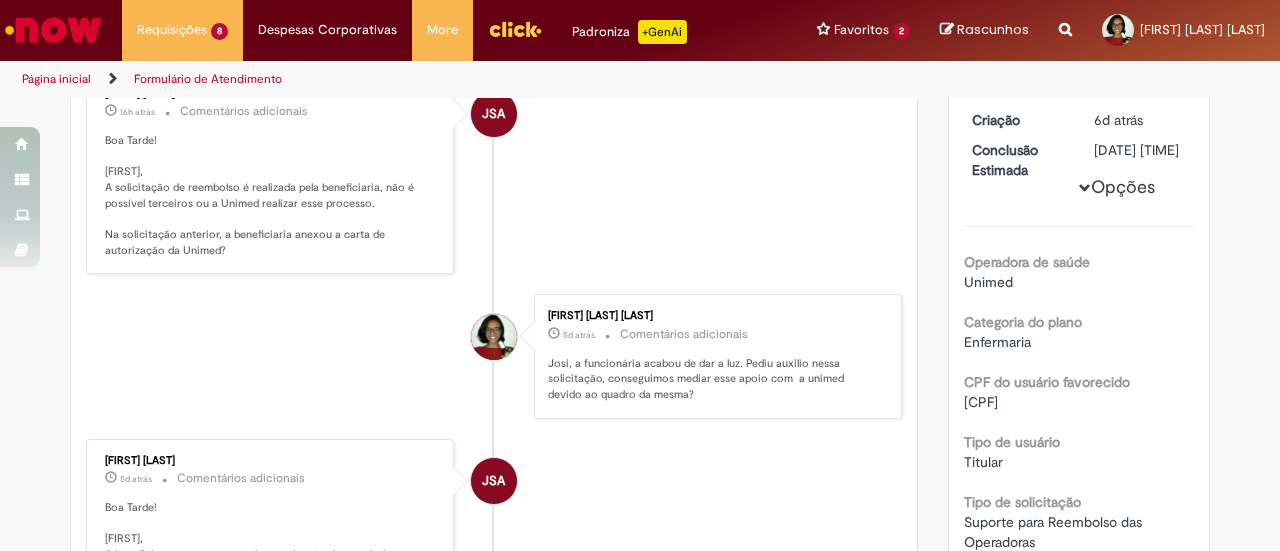 scroll, scrollTop: 0, scrollLeft: 0, axis: both 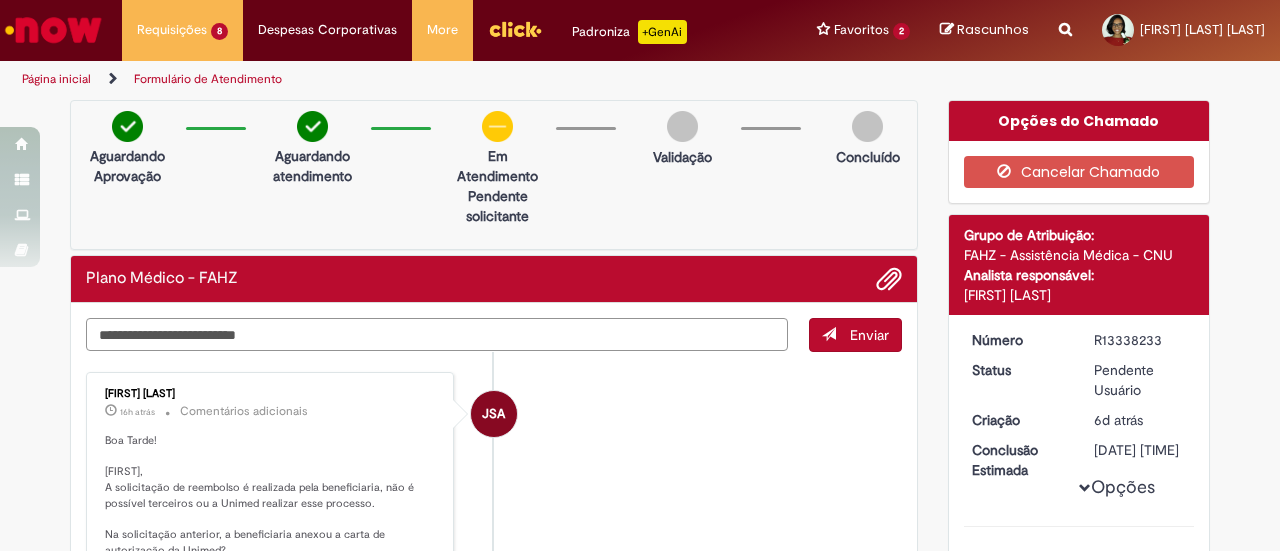 click at bounding box center [437, 334] 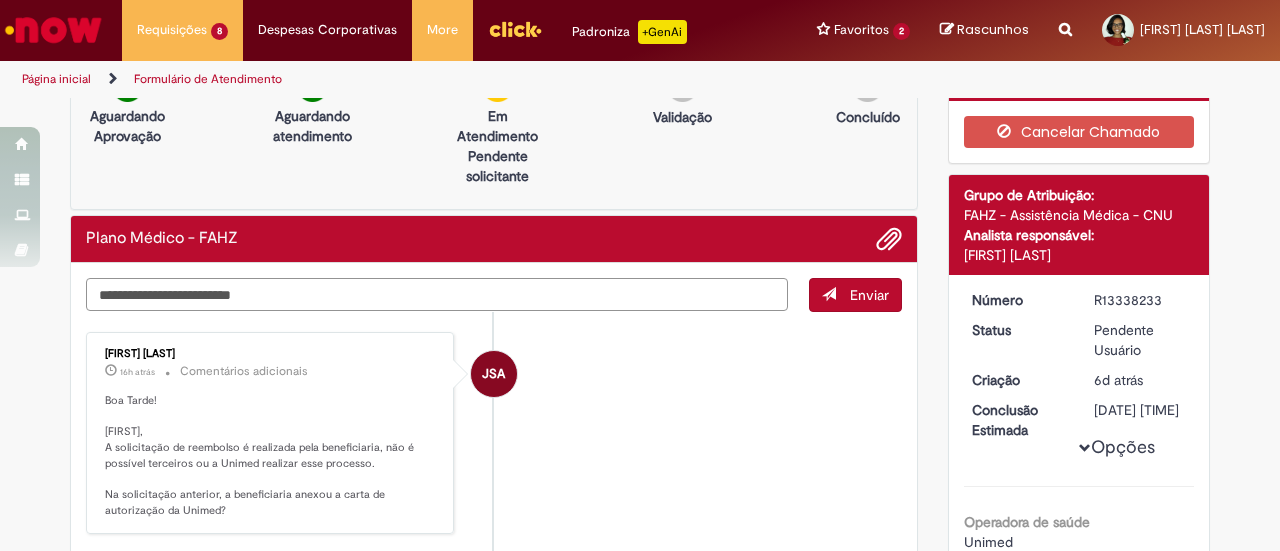 scroll, scrollTop: 0, scrollLeft: 0, axis: both 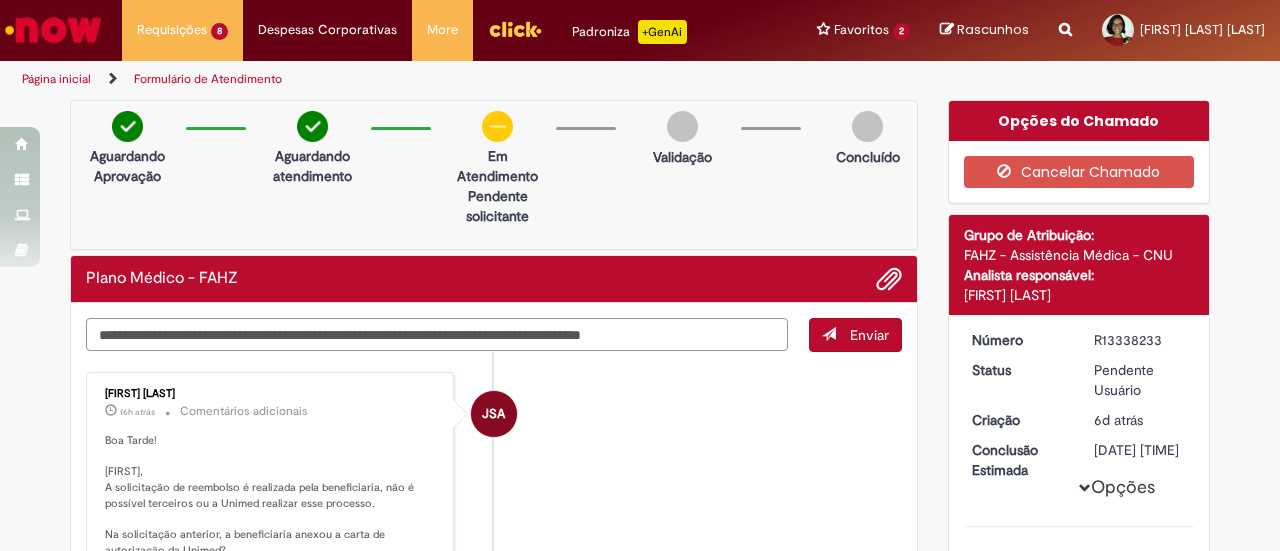 type on "**********" 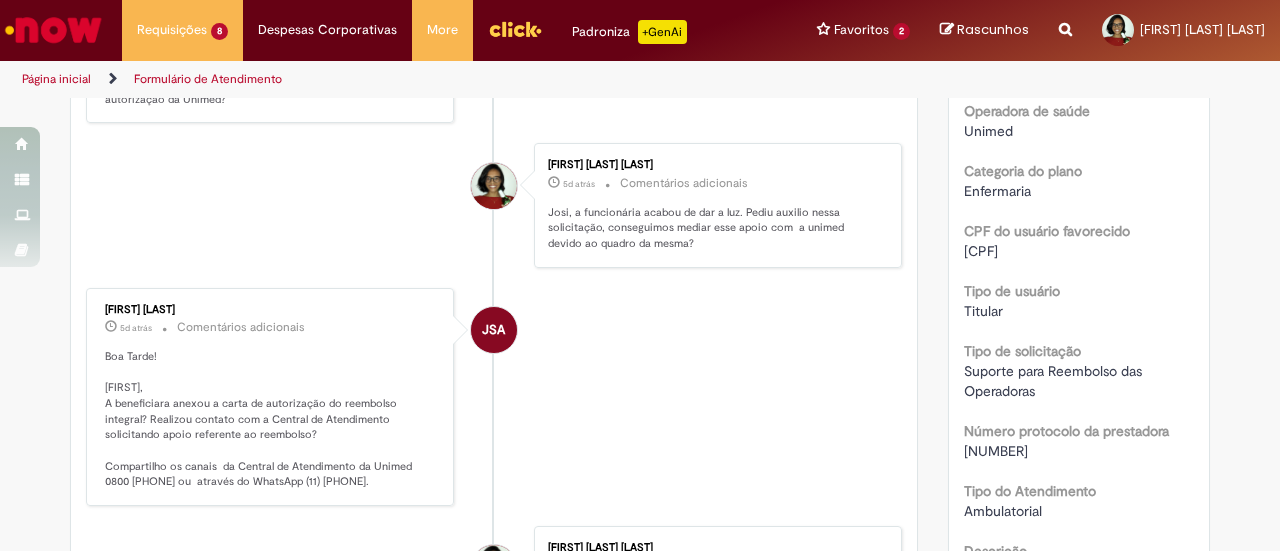 scroll, scrollTop: 500, scrollLeft: 0, axis: vertical 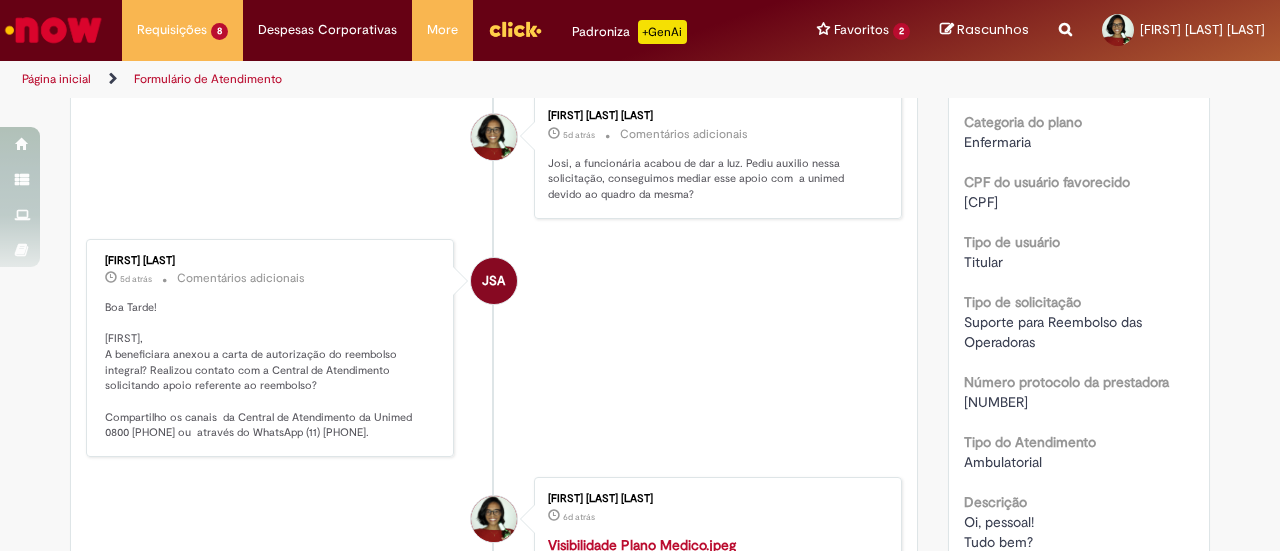 type 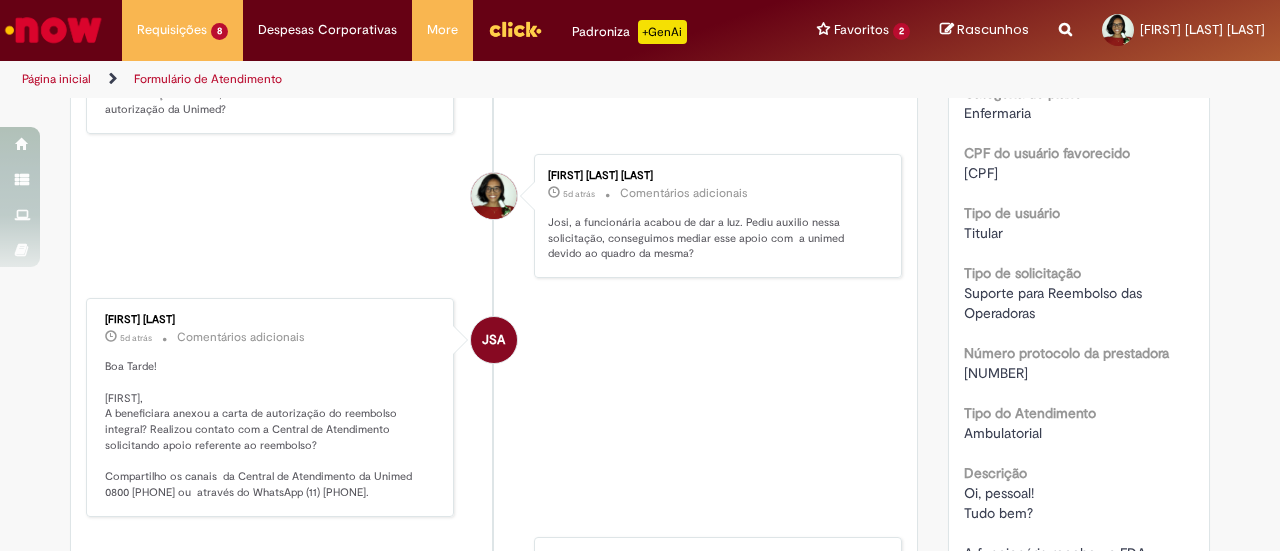 scroll, scrollTop: 560, scrollLeft: 0, axis: vertical 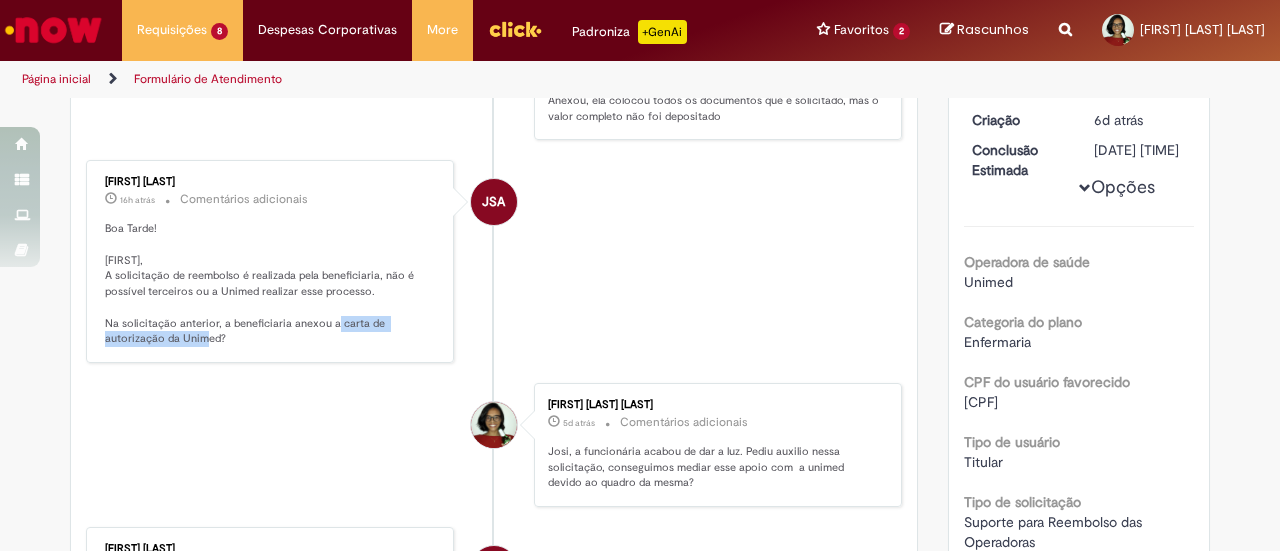 drag, startPoint x: 145, startPoint y: 335, endPoint x: 329, endPoint y: 315, distance: 185.08377 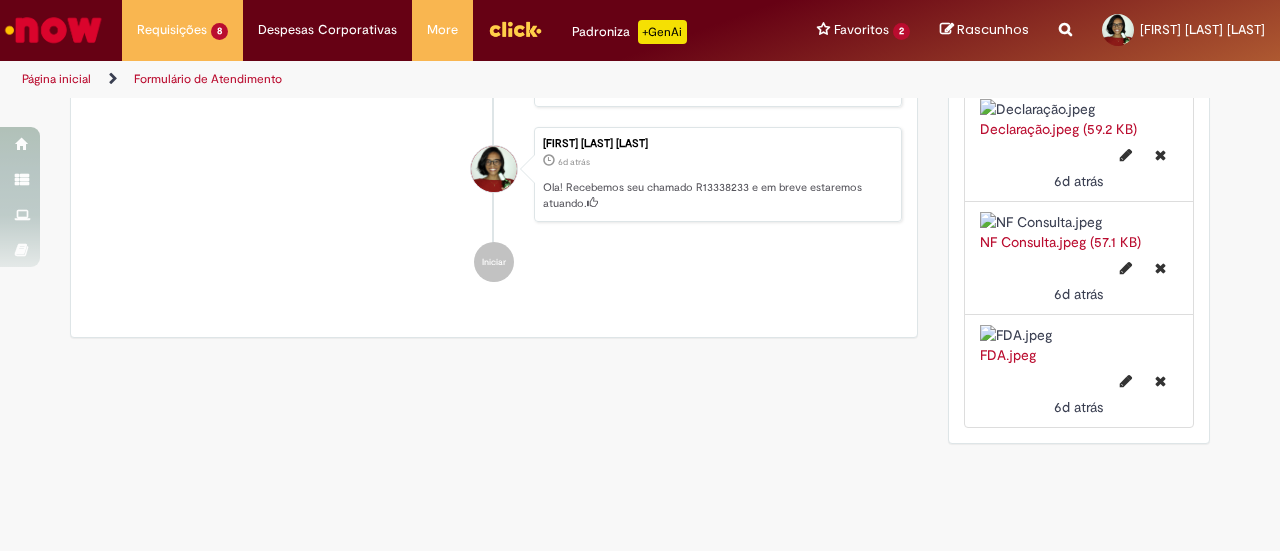 scroll, scrollTop: 2422, scrollLeft: 0, axis: vertical 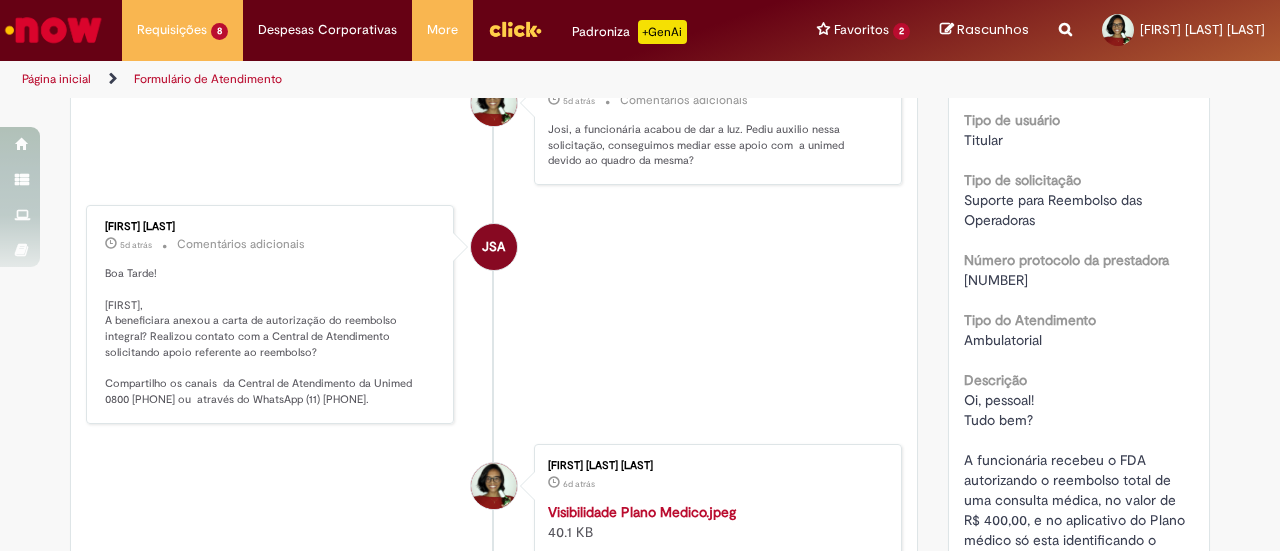 drag, startPoint x: 351, startPoint y: 399, endPoint x: 228, endPoint y: 371, distance: 126.146736 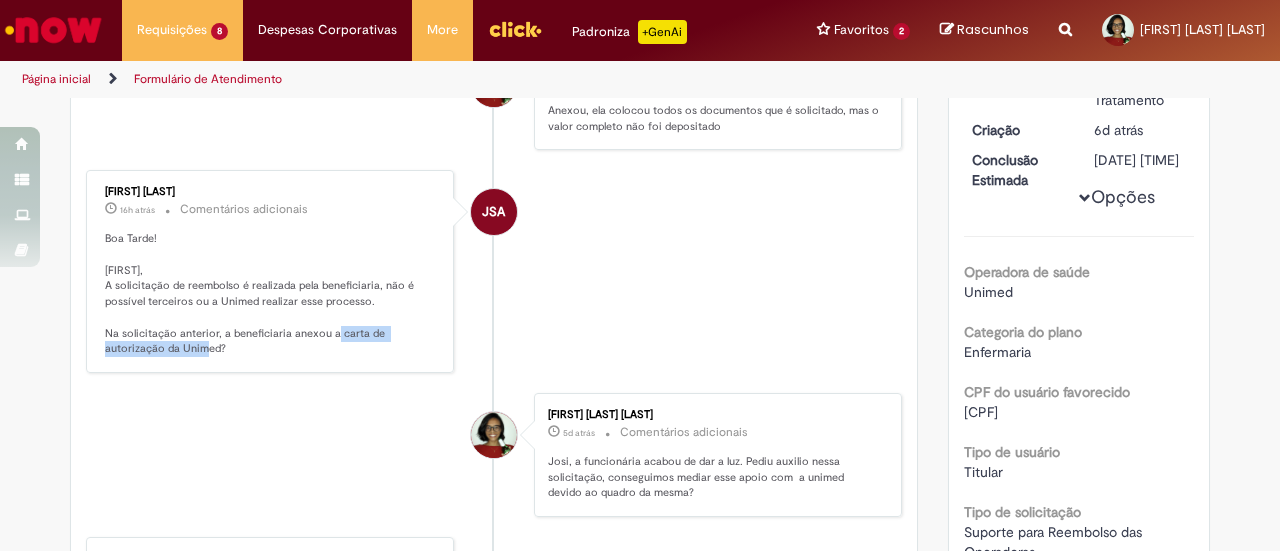 scroll, scrollTop: 122, scrollLeft: 0, axis: vertical 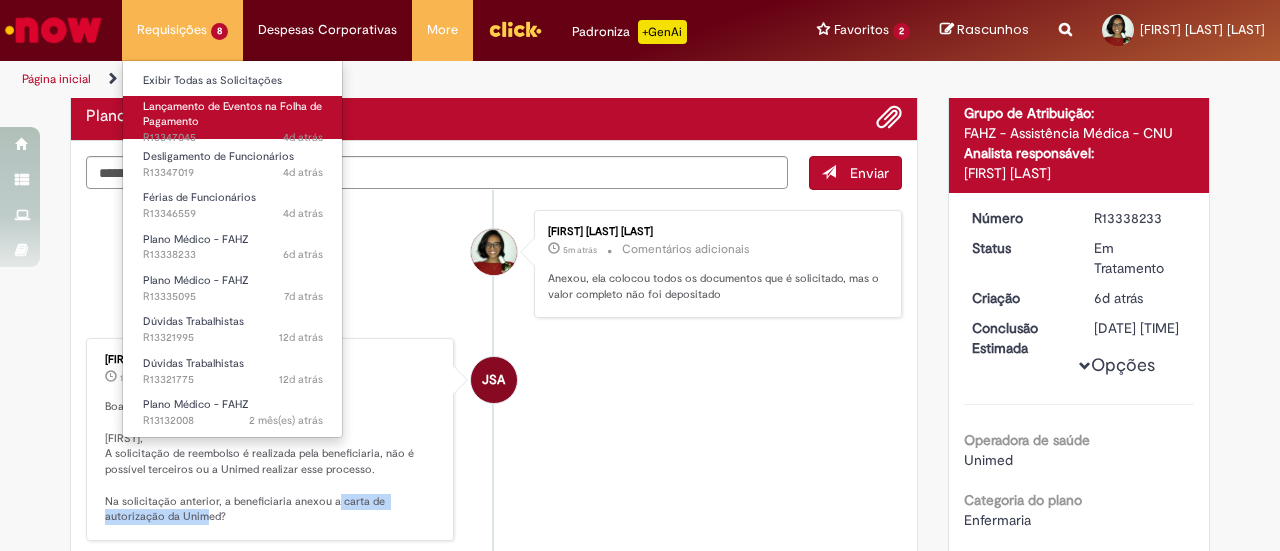 click on "Lançamento de Eventos na Folha de Pagamento
4d atrás 4 dias atrás  R13347045" at bounding box center [233, 117] 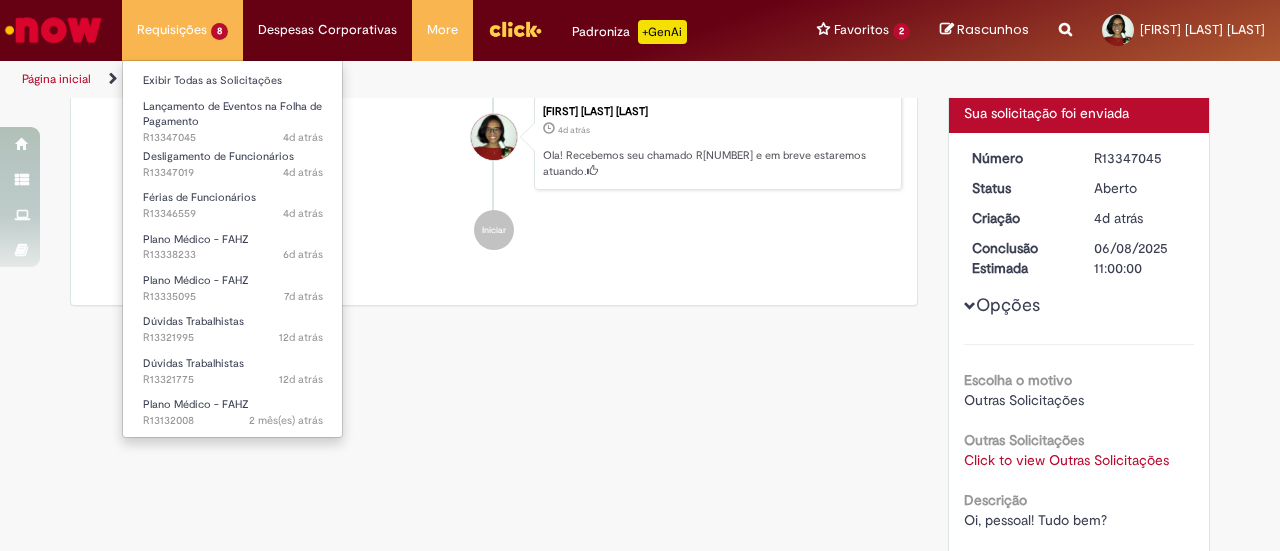 scroll, scrollTop: 0, scrollLeft: 0, axis: both 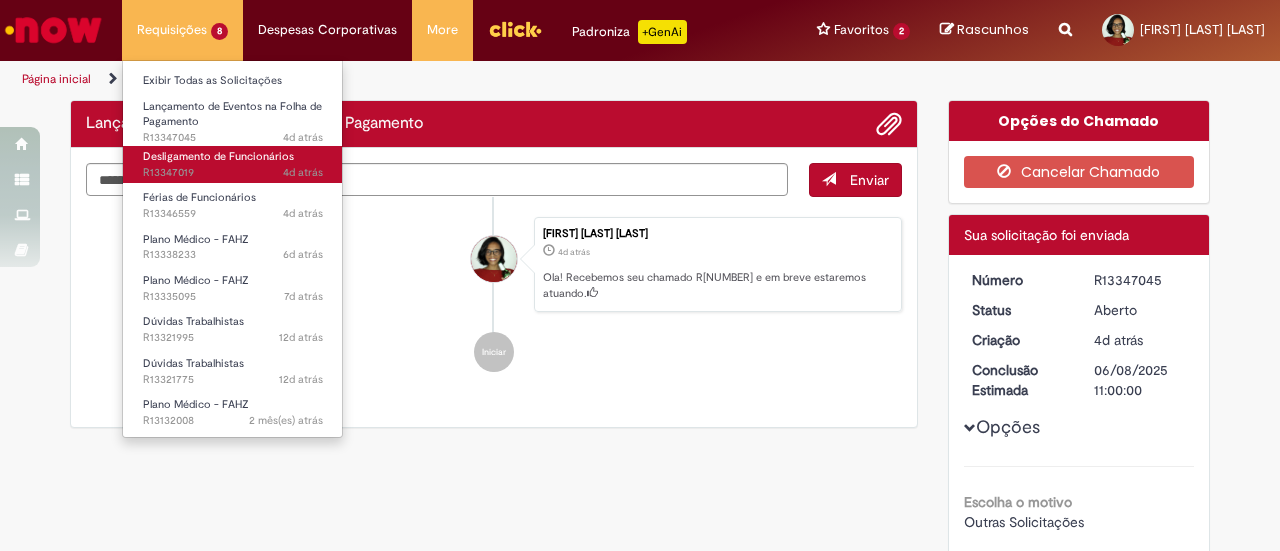 click on "Desligamento de Funcionários" at bounding box center [218, 156] 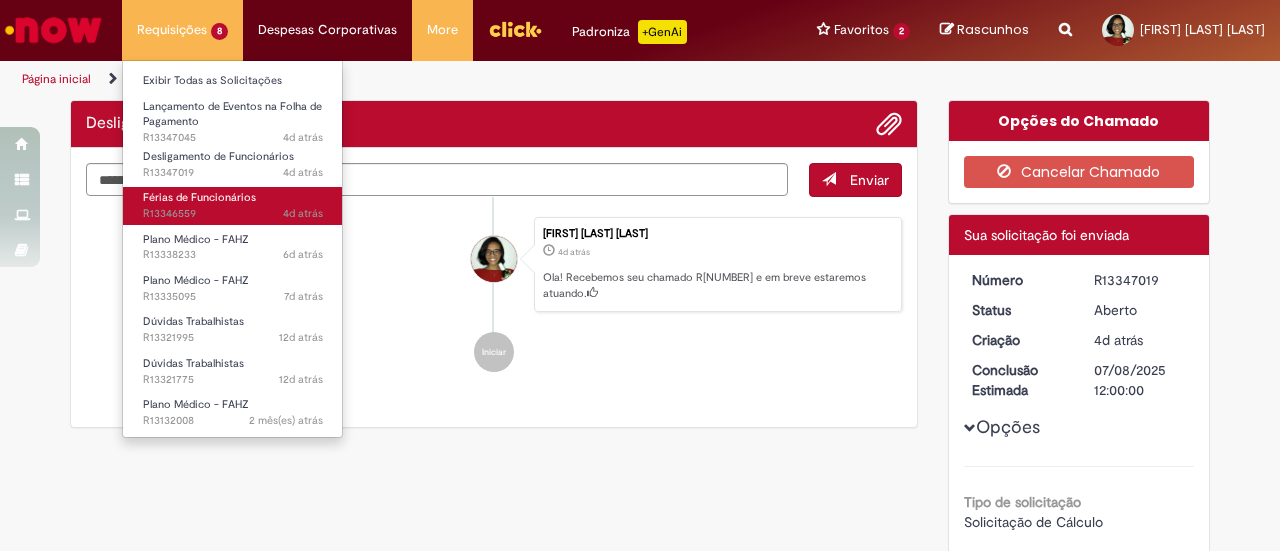 click on "Férias de Funcionários" at bounding box center [199, 197] 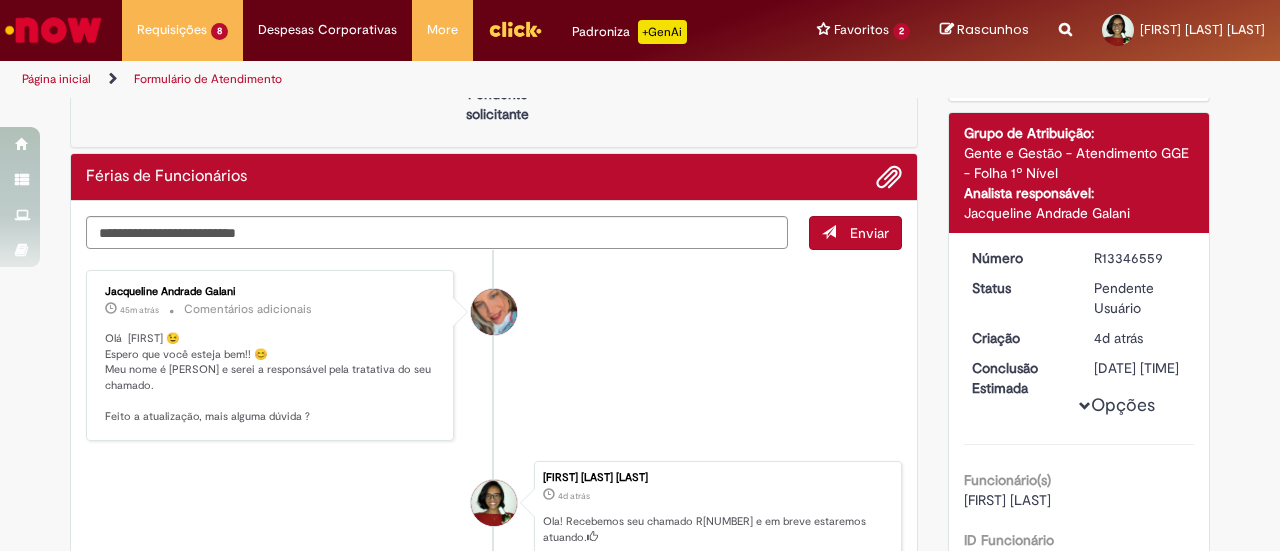scroll, scrollTop: 0, scrollLeft: 0, axis: both 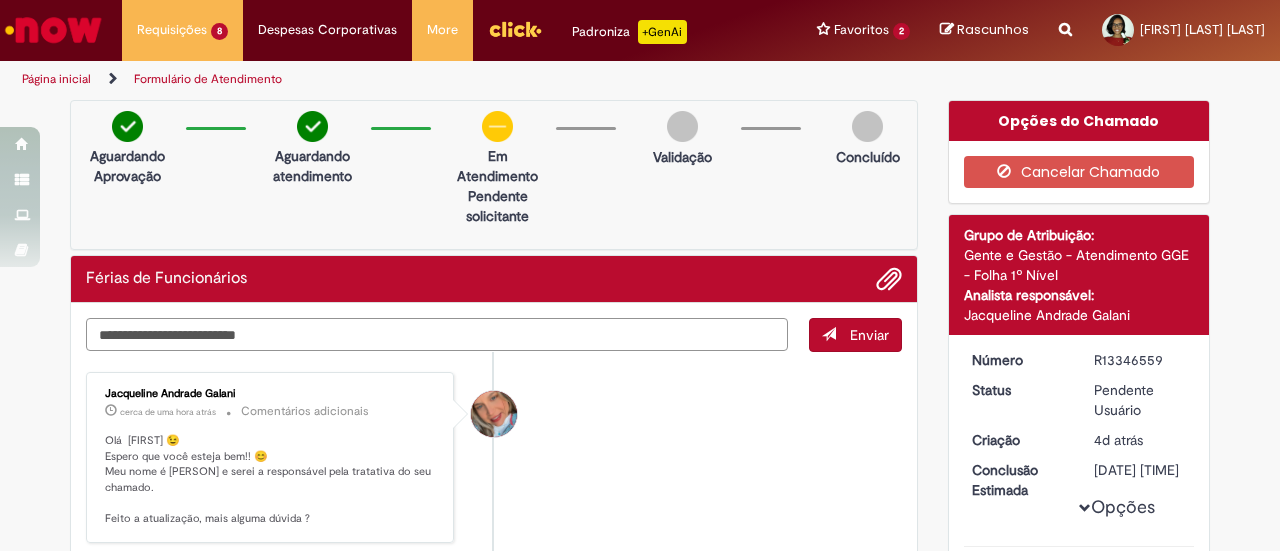 click at bounding box center (437, 334) 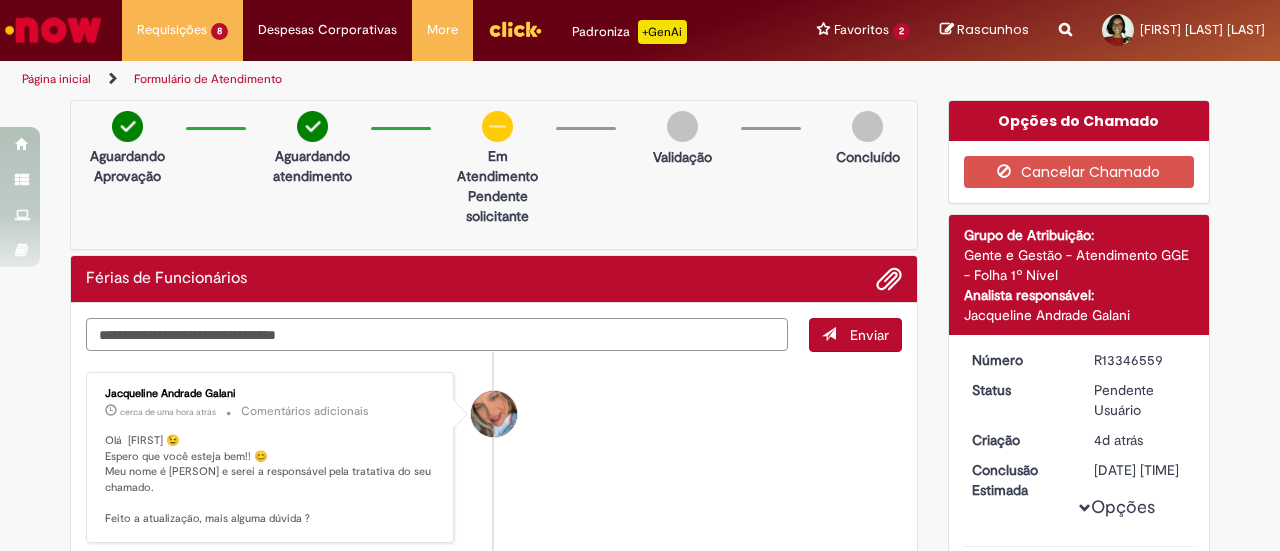 type on "**********" 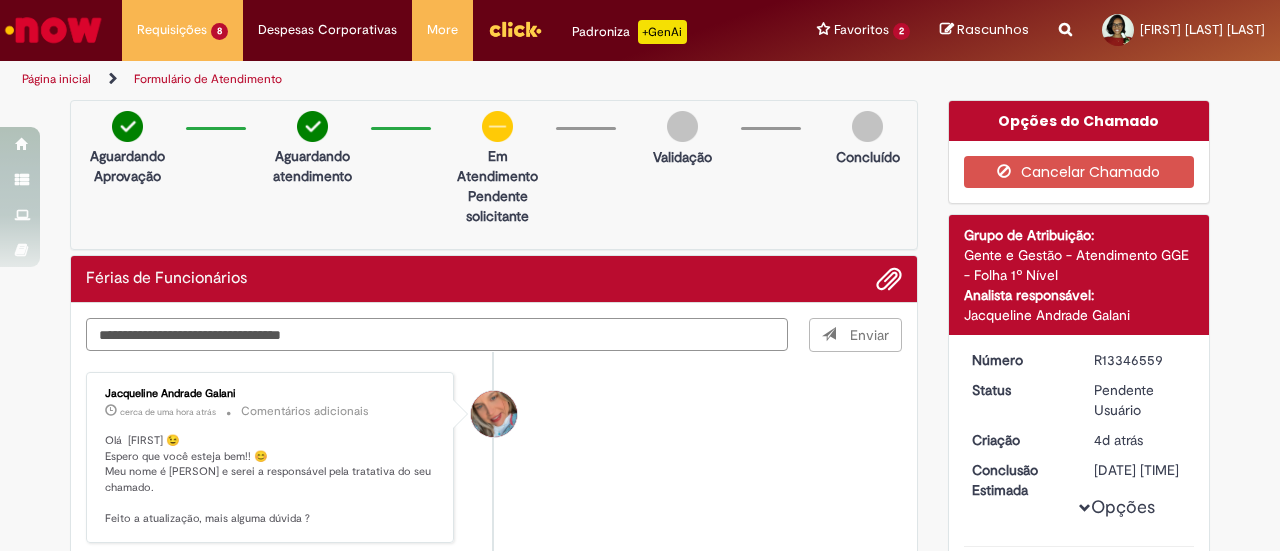 type 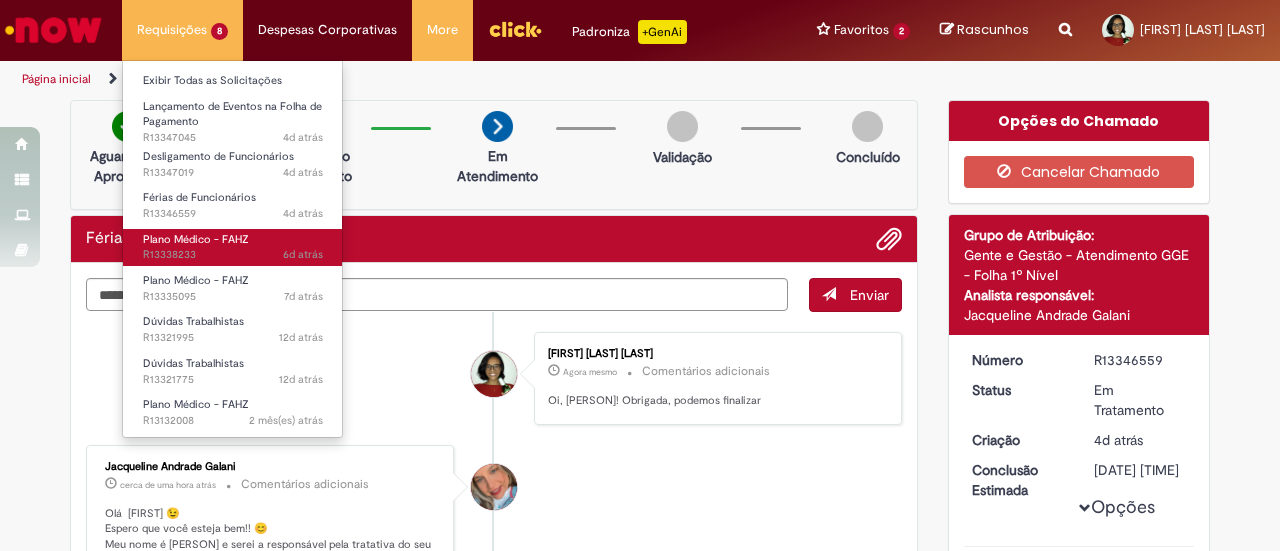 click on "Plano Médico - FAHZ" at bounding box center (196, 239) 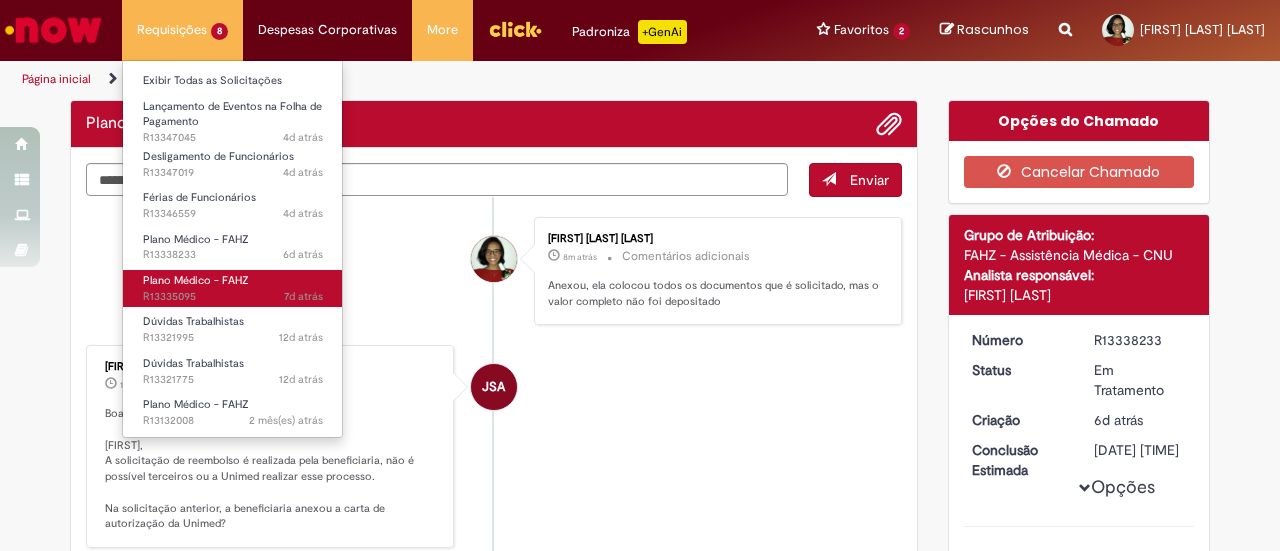 click on "Plano Médico - FAHZ" at bounding box center [196, 280] 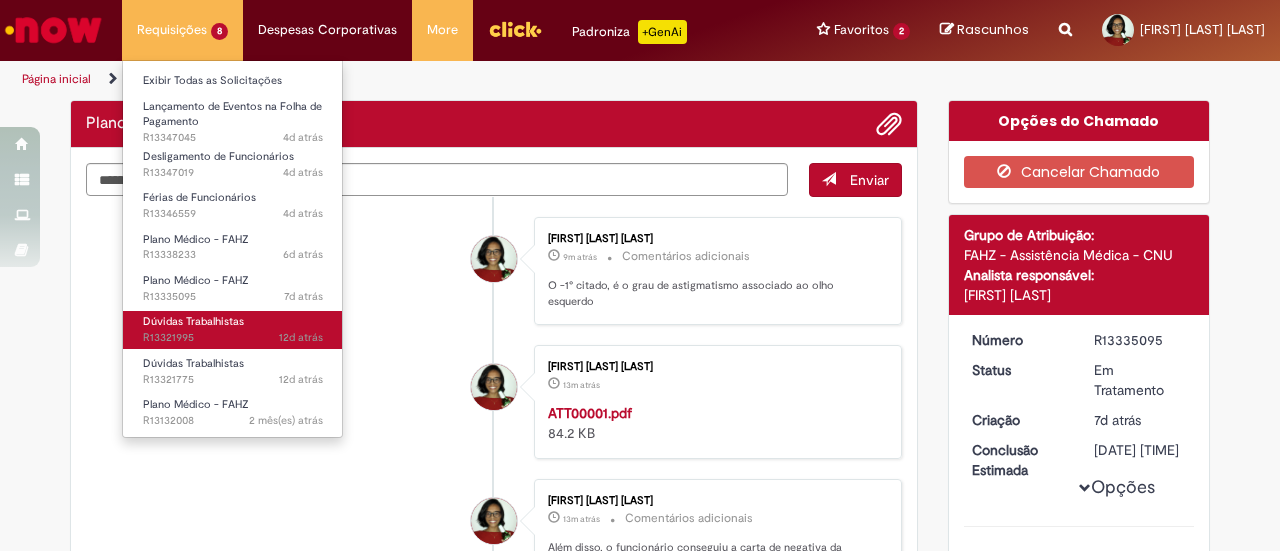 click on "Dúvidas Trabalhistas" at bounding box center (193, 321) 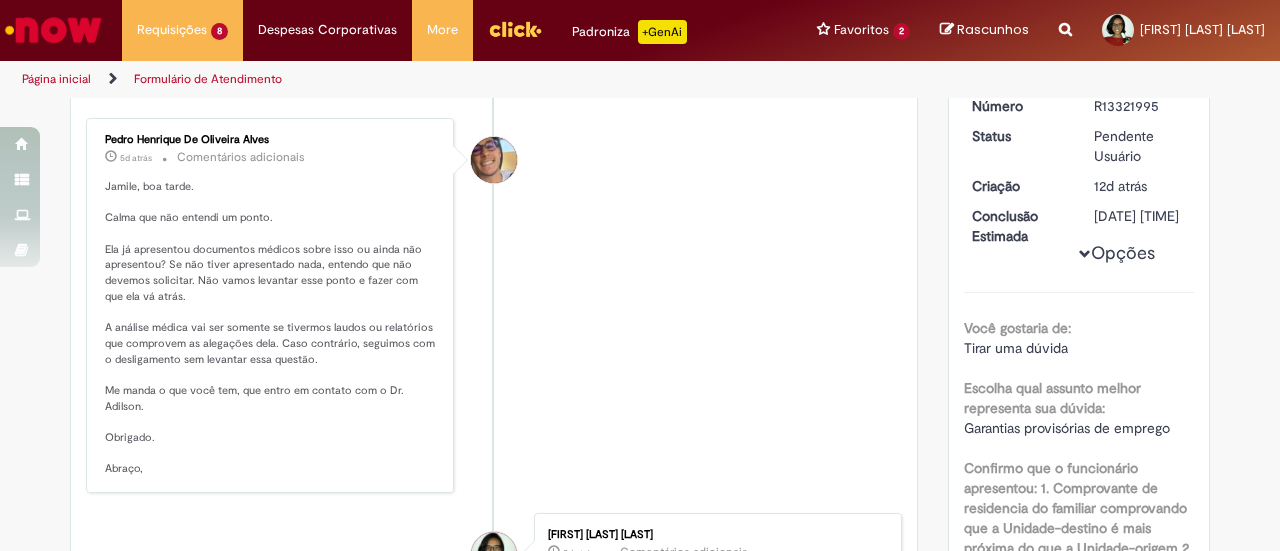 scroll, scrollTop: 354, scrollLeft: 0, axis: vertical 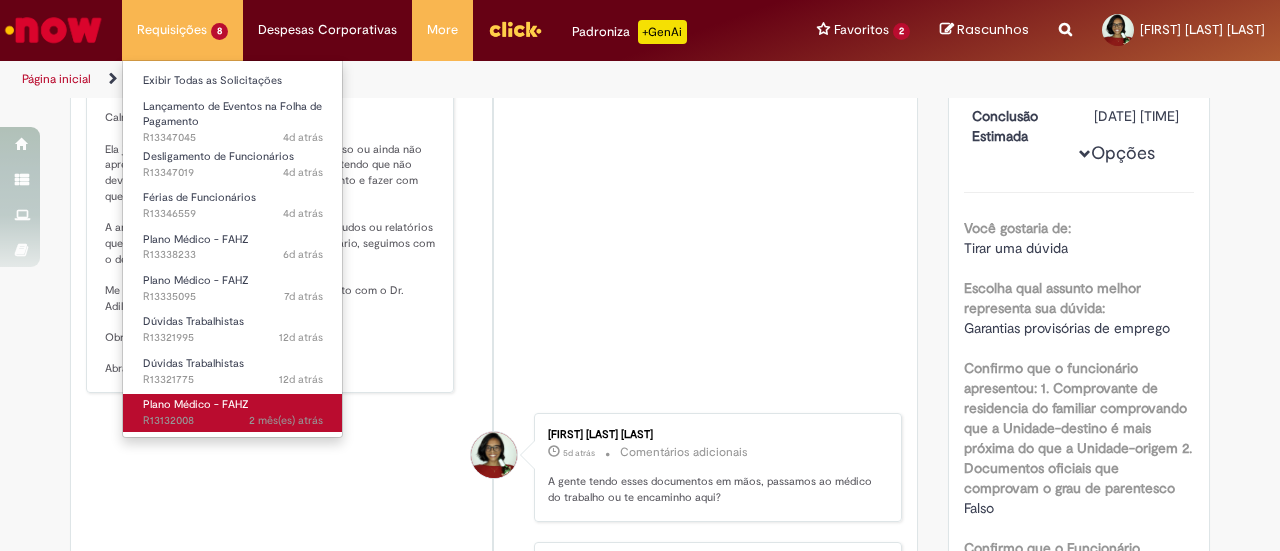 click on "Plano Médico - FAHZ" at bounding box center [196, 404] 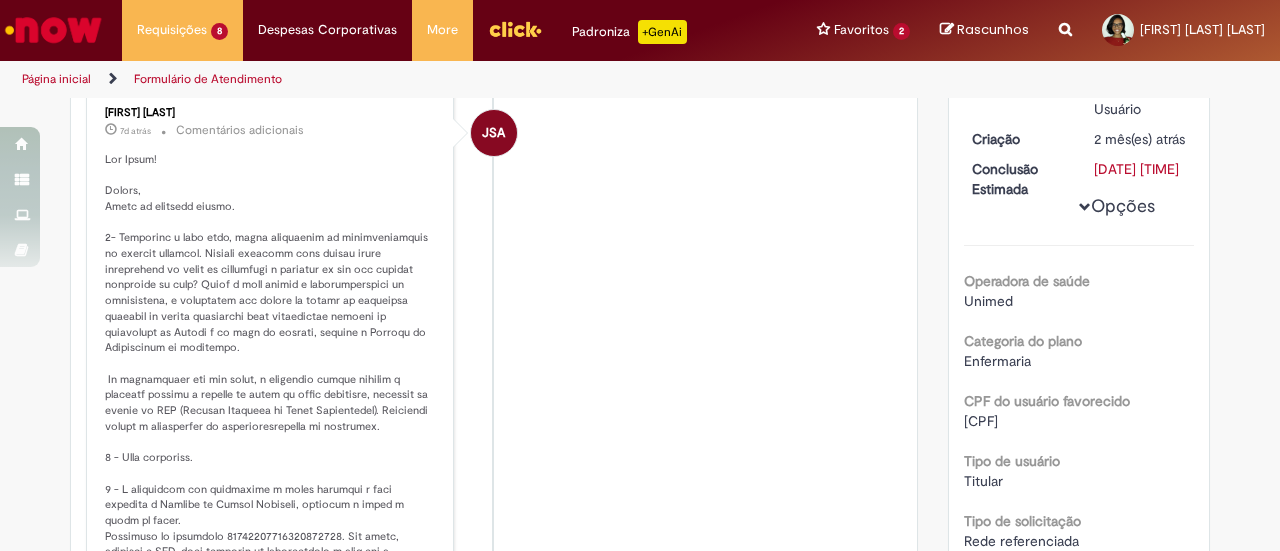 scroll, scrollTop: 300, scrollLeft: 0, axis: vertical 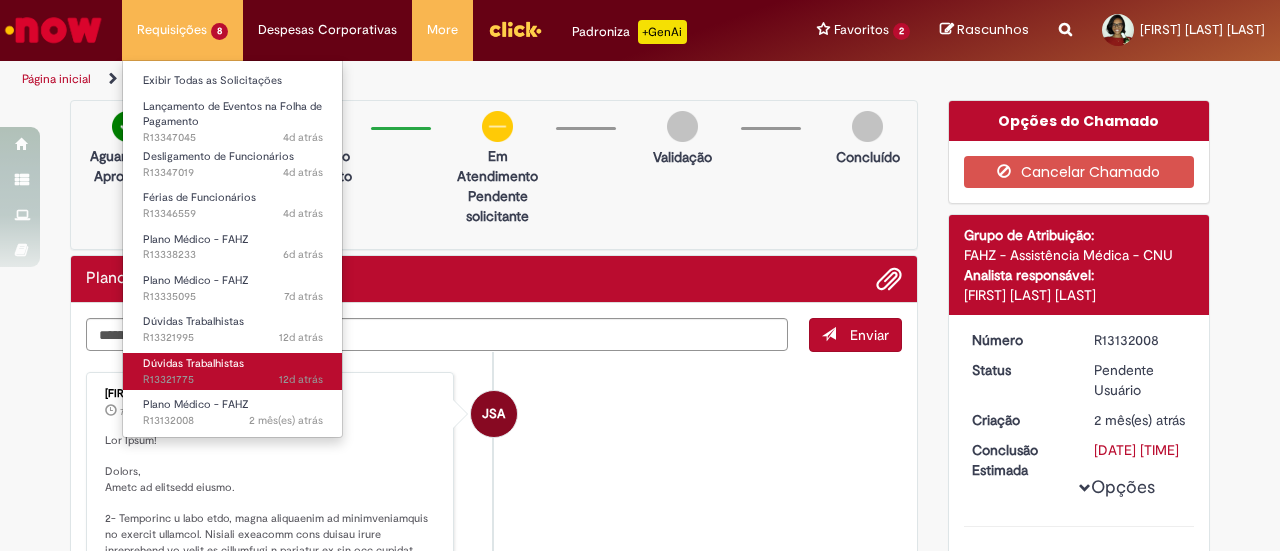 click on "Dúvidas Trabalhistas
12d atrás 12 dias atrás  R[NUMBER]" at bounding box center [233, 371] 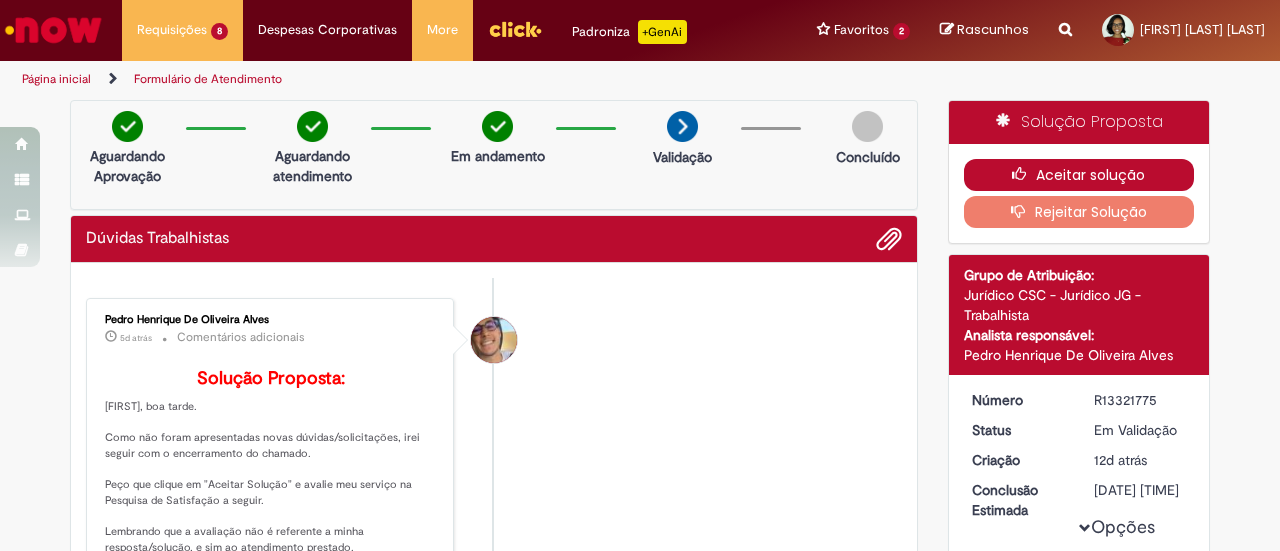 click on "Aceitar solução" at bounding box center [1079, 175] 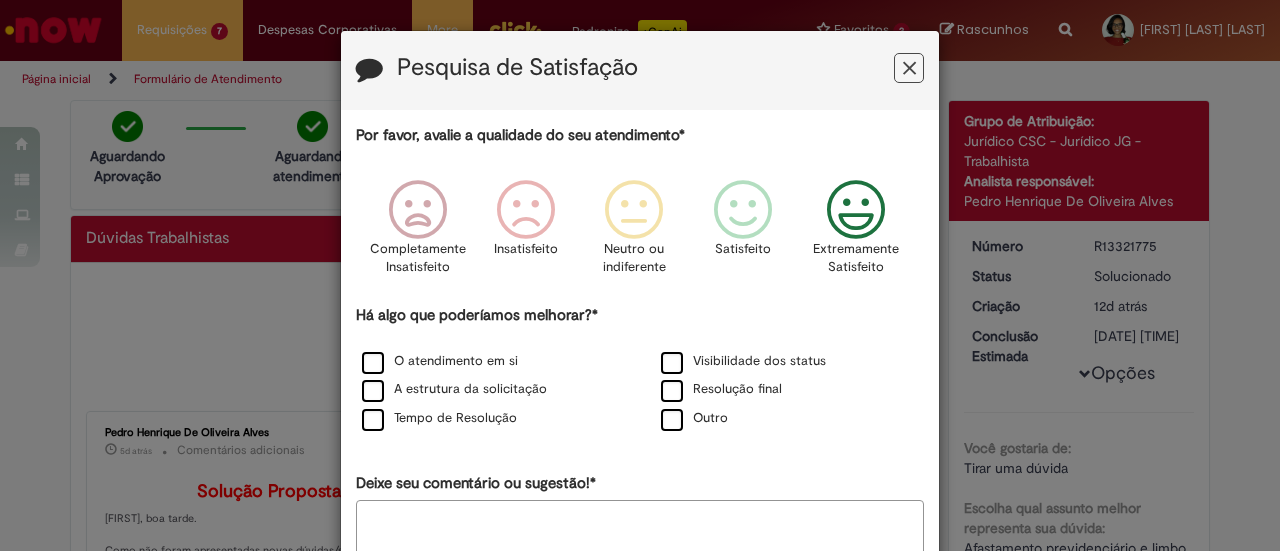 drag, startPoint x: 845, startPoint y: 216, endPoint x: 724, endPoint y: 311, distance: 153.83757 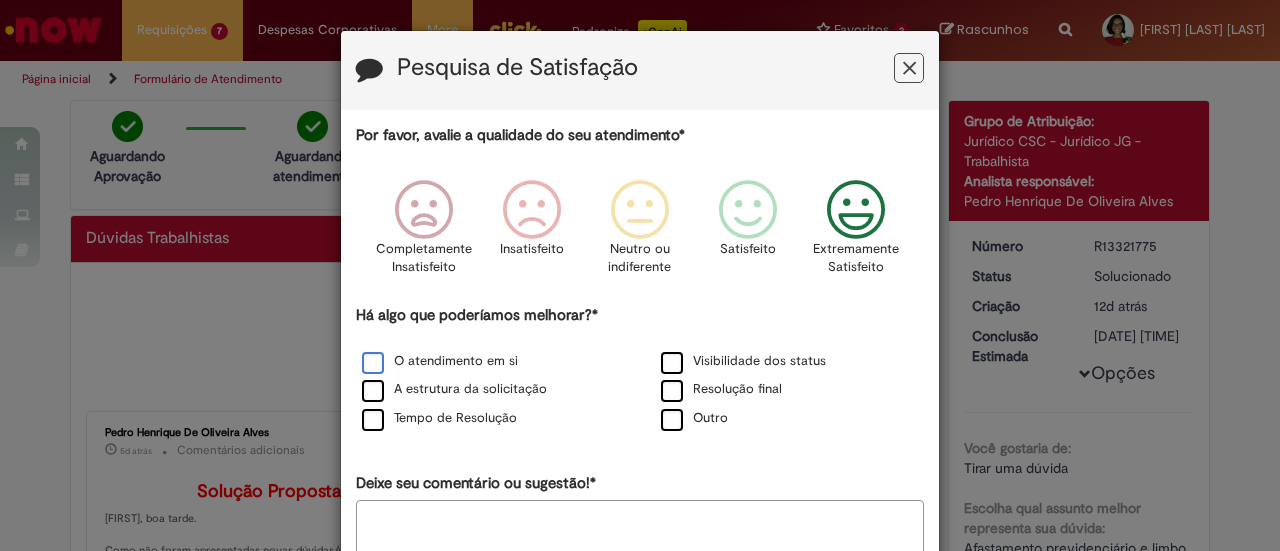 click on "O atendimento em si" at bounding box center [440, 361] 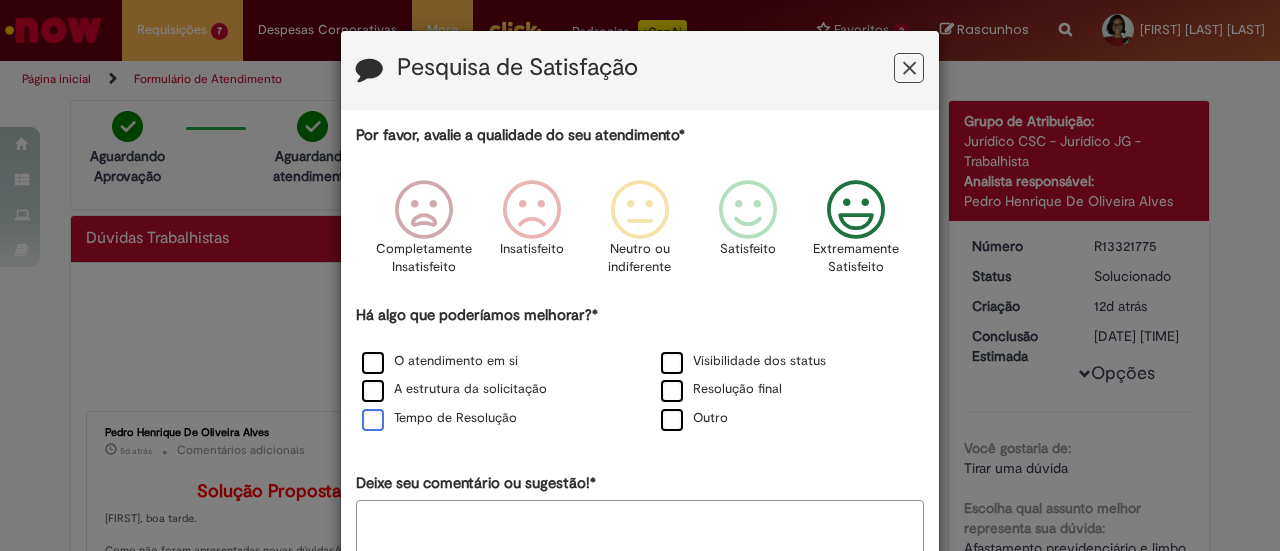 click on "Tempo de Resolução" at bounding box center [439, 418] 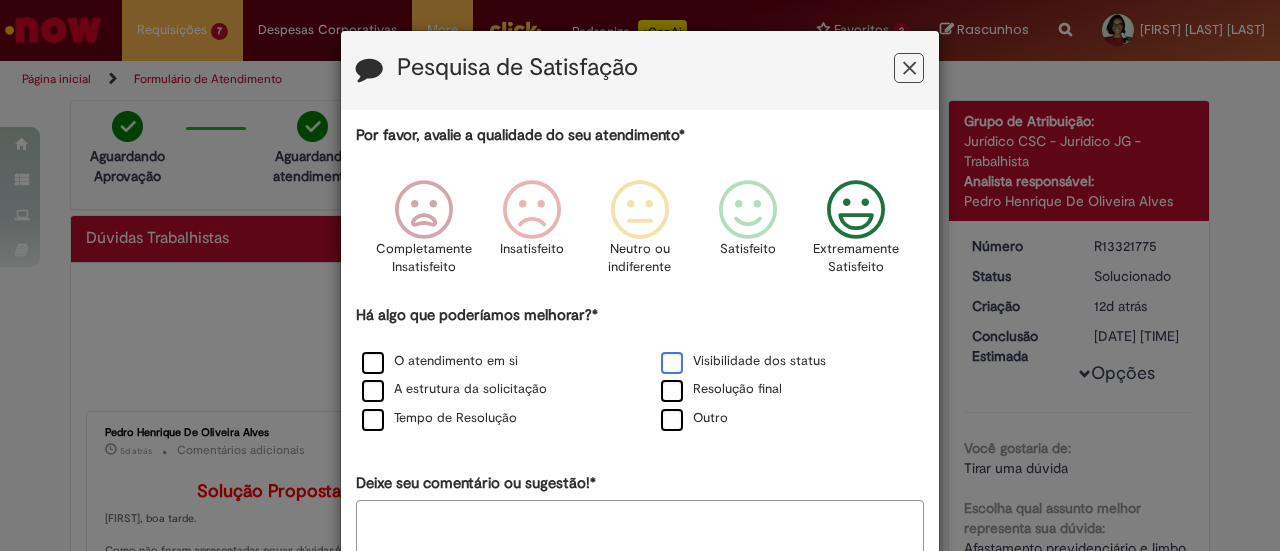 click on "Visibilidade dos status" at bounding box center (743, 361) 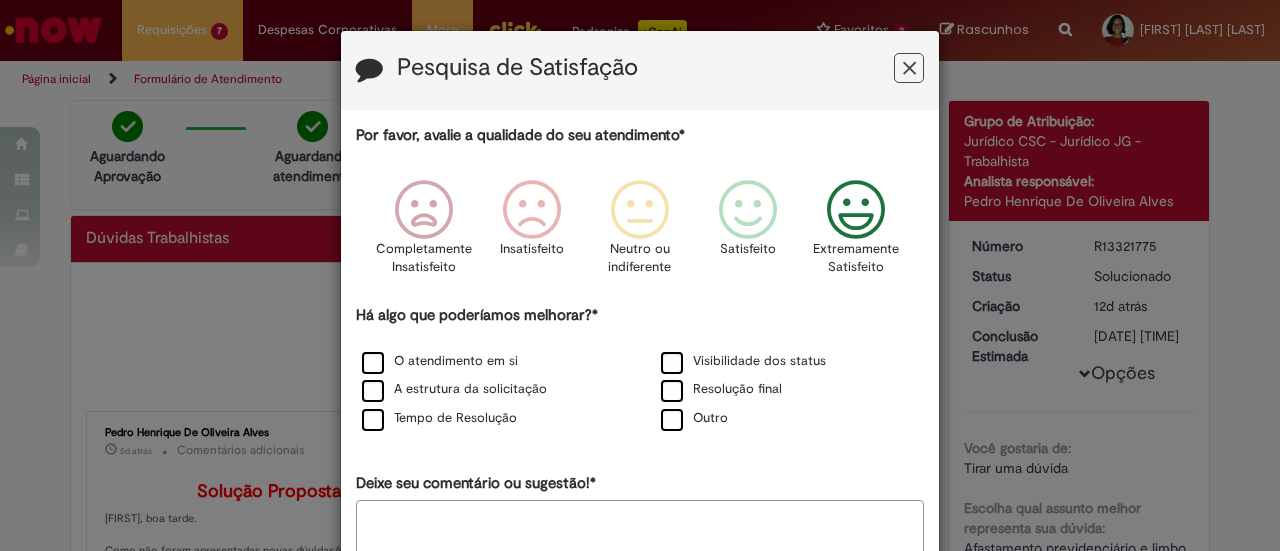 scroll, scrollTop: 119, scrollLeft: 0, axis: vertical 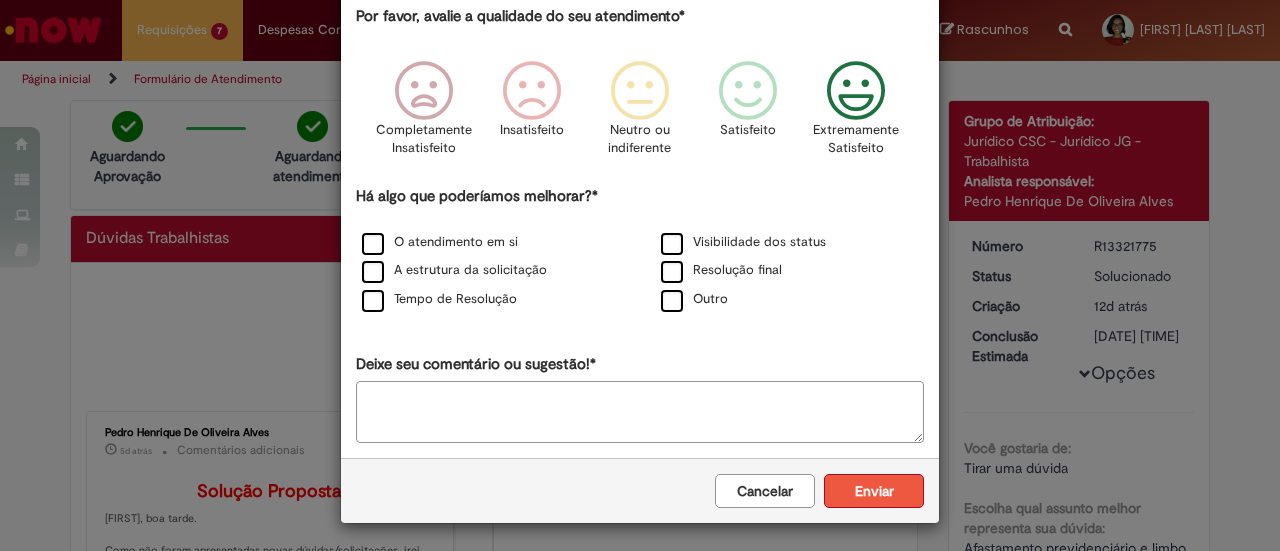 click on "Enviar" at bounding box center [874, 491] 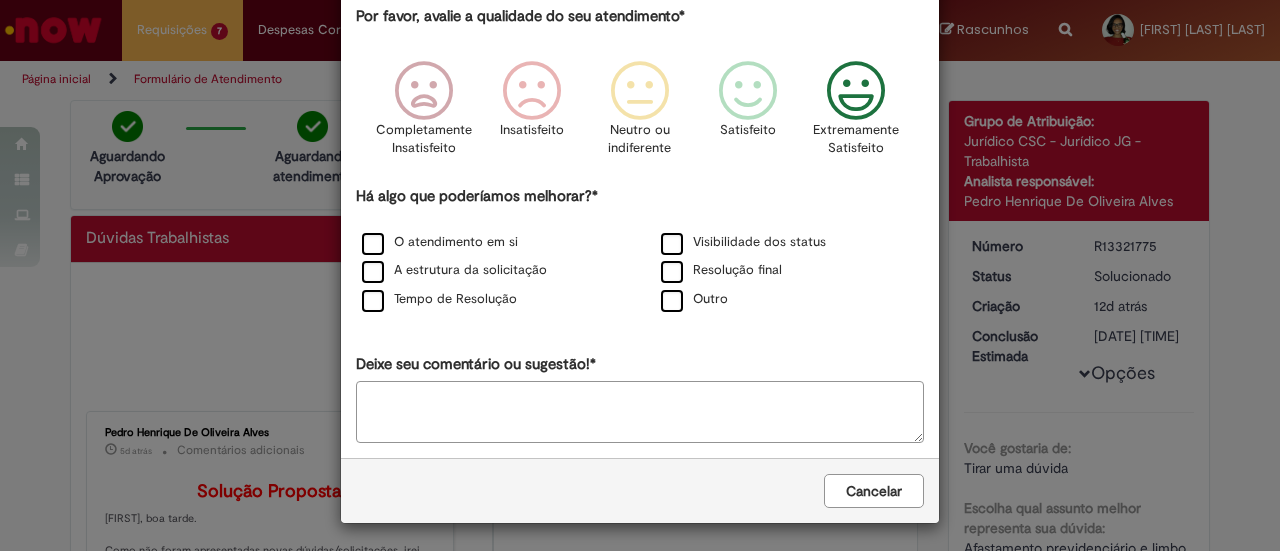scroll, scrollTop: 0, scrollLeft: 0, axis: both 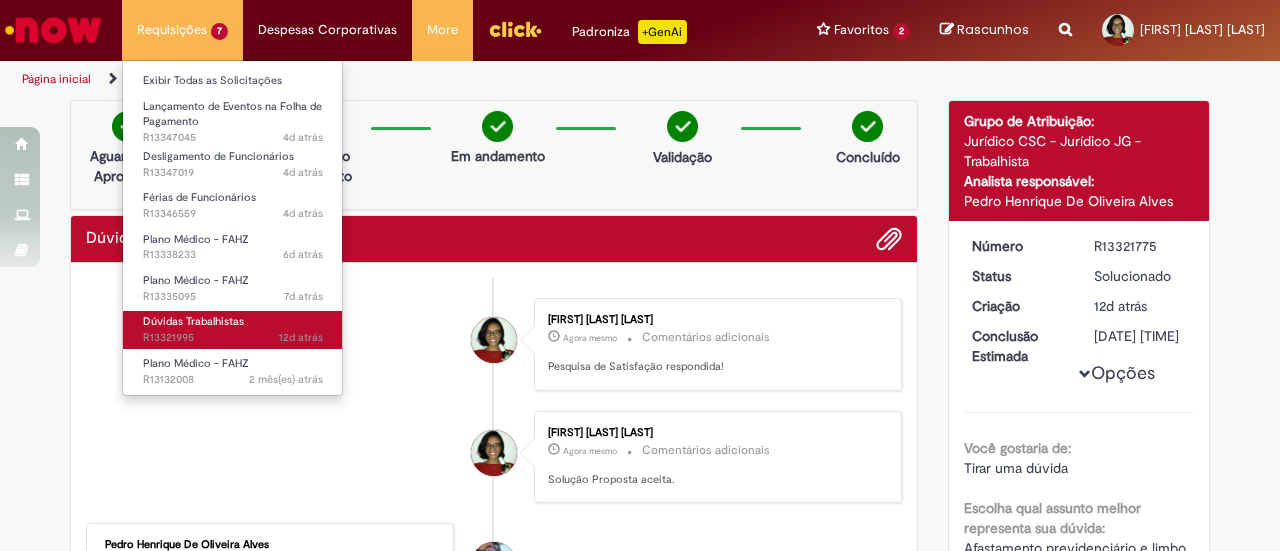 click on "12d atrás 12 dias atrás  R[NUMBER]" at bounding box center (233, 338) 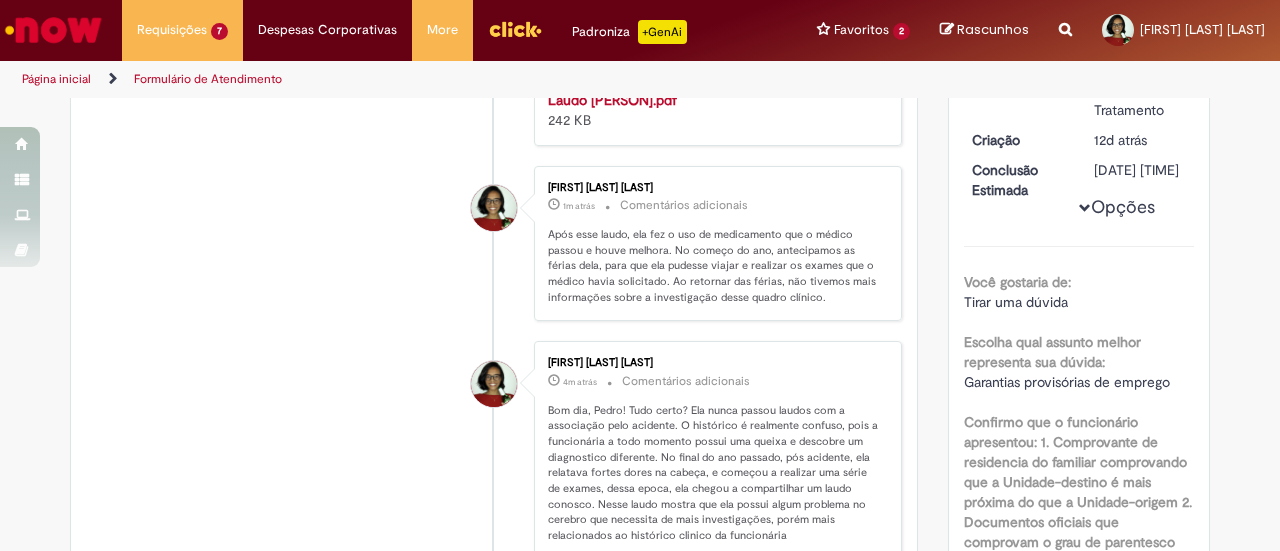 scroll, scrollTop: 500, scrollLeft: 0, axis: vertical 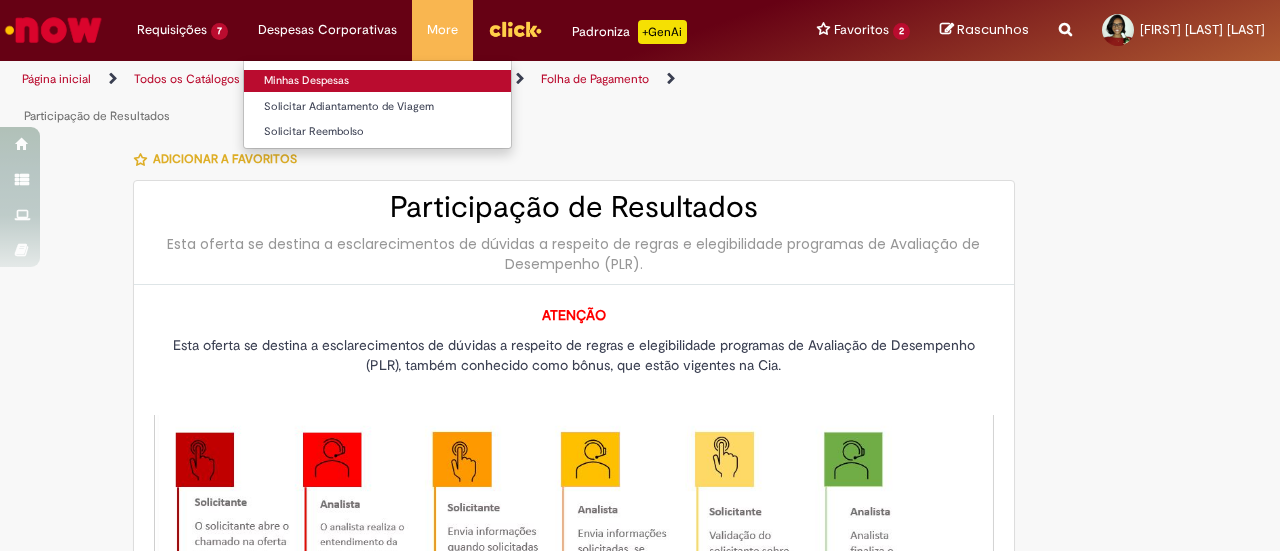 click on "Minhas Despesas" at bounding box center [377, 81] 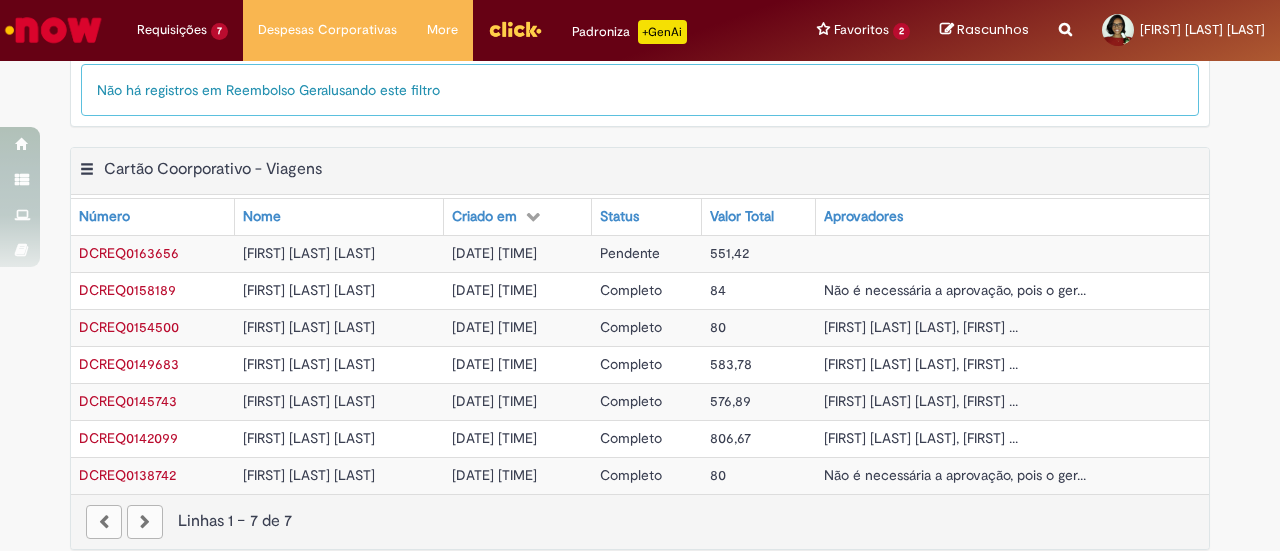 scroll, scrollTop: 746, scrollLeft: 0, axis: vertical 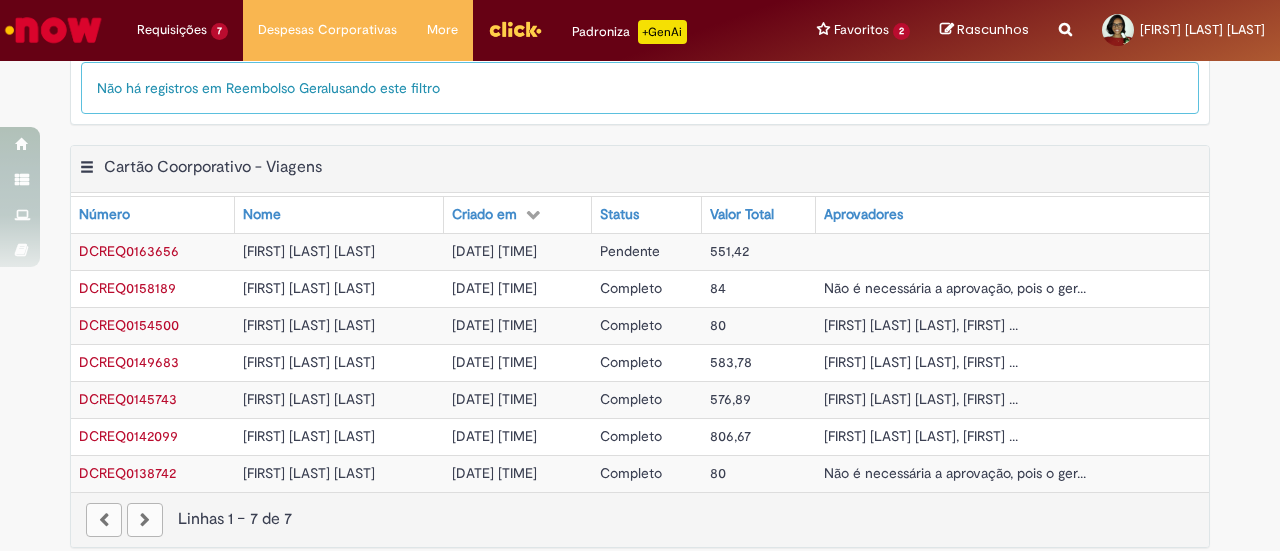 click on "[DATE] [TIME]" at bounding box center [494, 251] 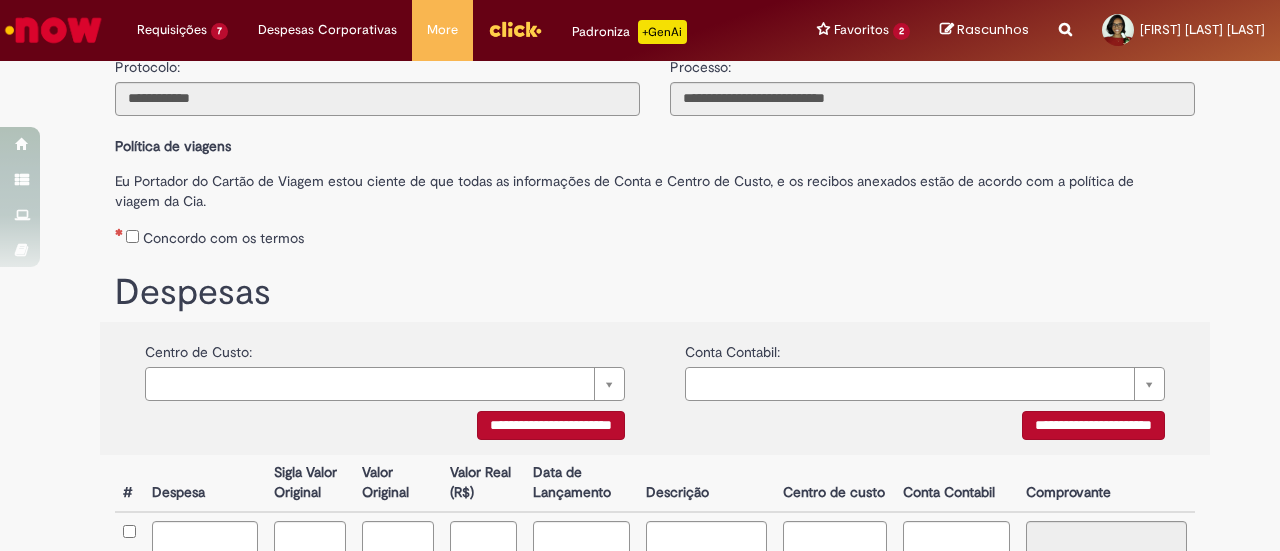 scroll, scrollTop: 100, scrollLeft: 0, axis: vertical 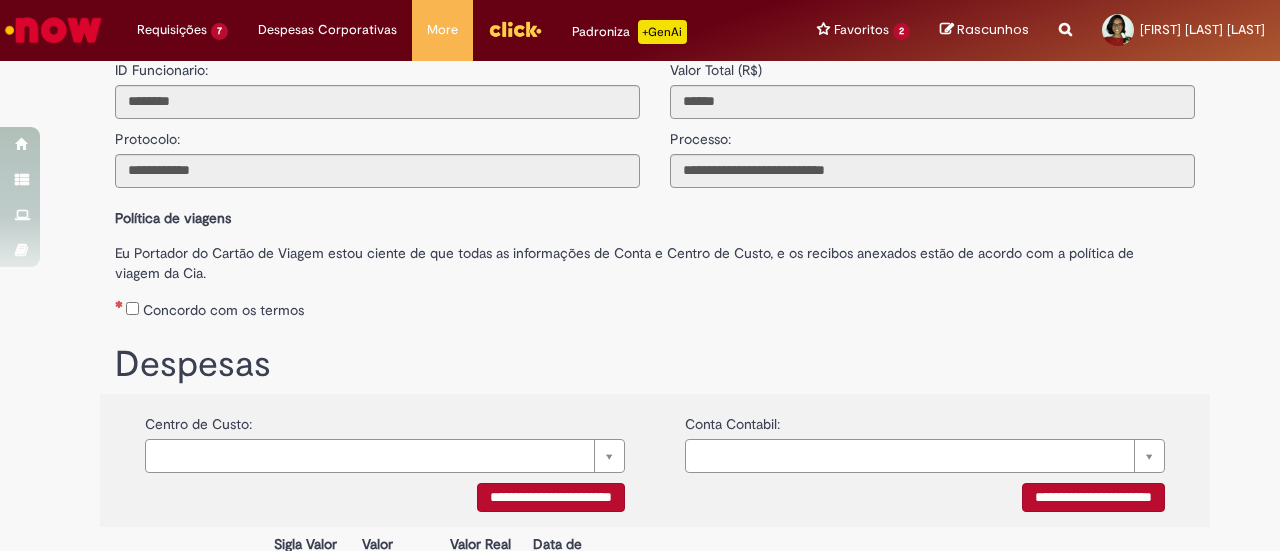 click on "Concordo com os termos" at bounding box center (223, 310) 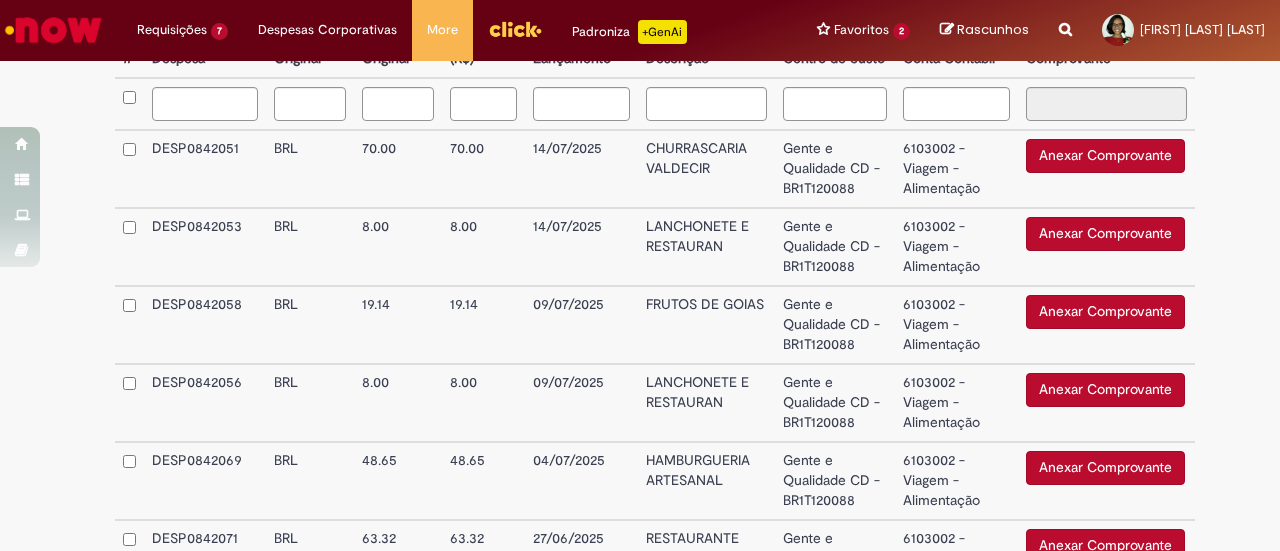 scroll, scrollTop: 518, scrollLeft: 0, axis: vertical 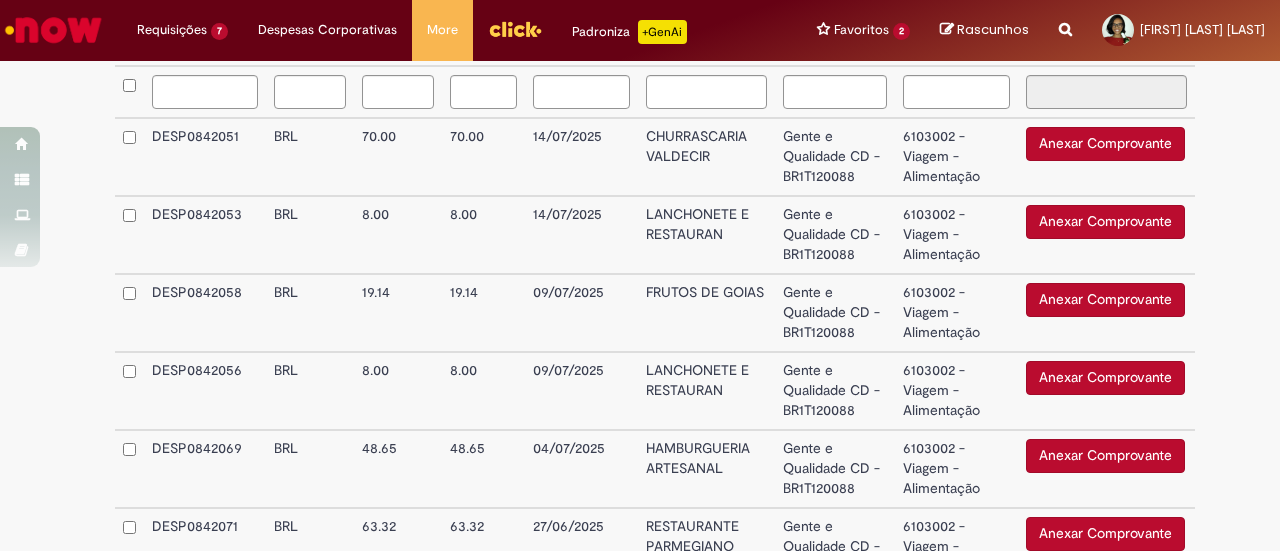 click on "Anexar Comprovante" at bounding box center [1105, 300] 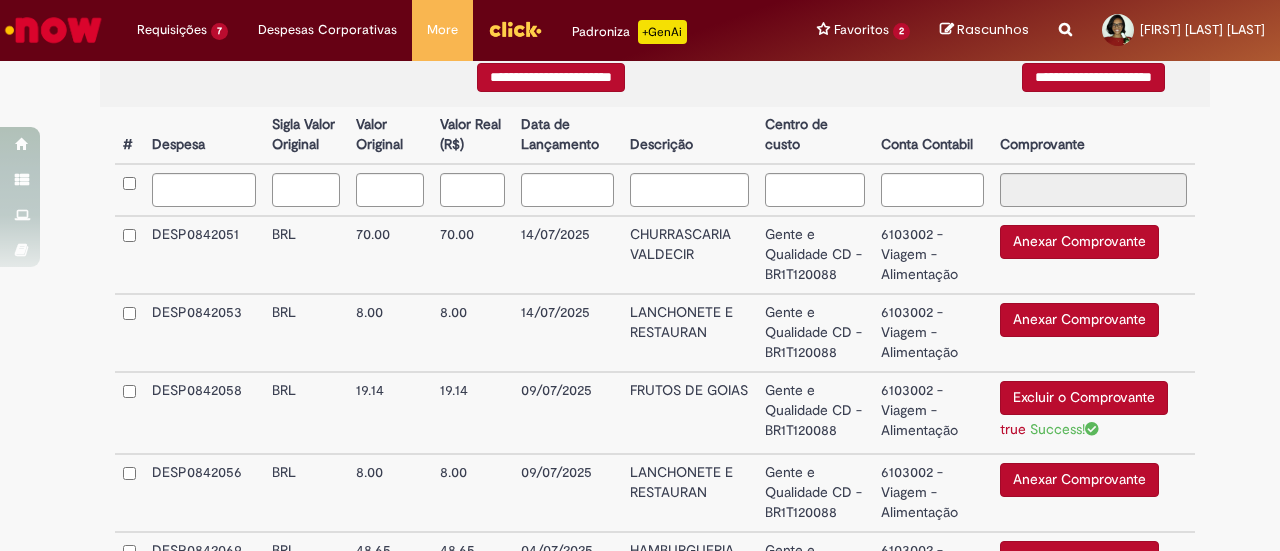 scroll, scrollTop: 518, scrollLeft: 0, axis: vertical 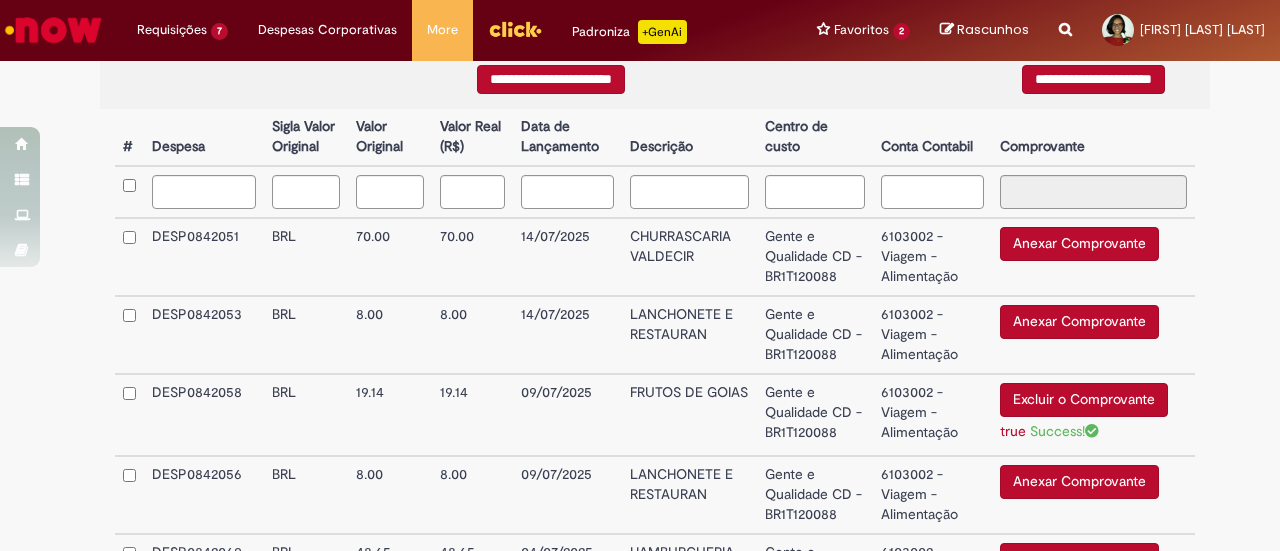 click on "Anexar Comprovante" at bounding box center [1079, 322] 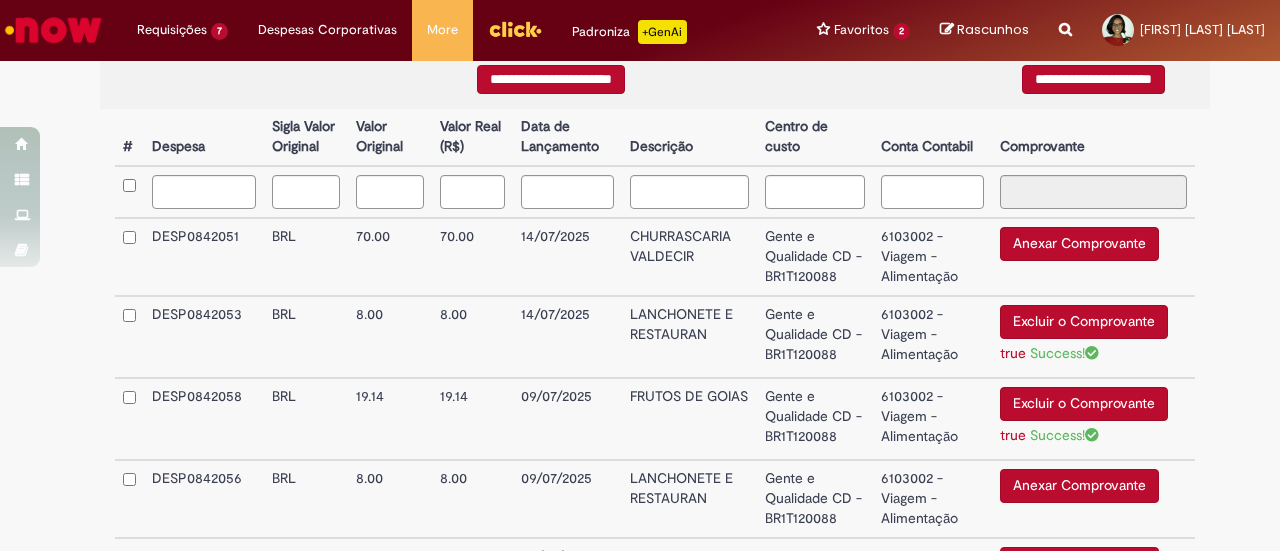 click on "Anexar Comprovante    Excluir o Comprovante" at bounding box center (1093, 257) 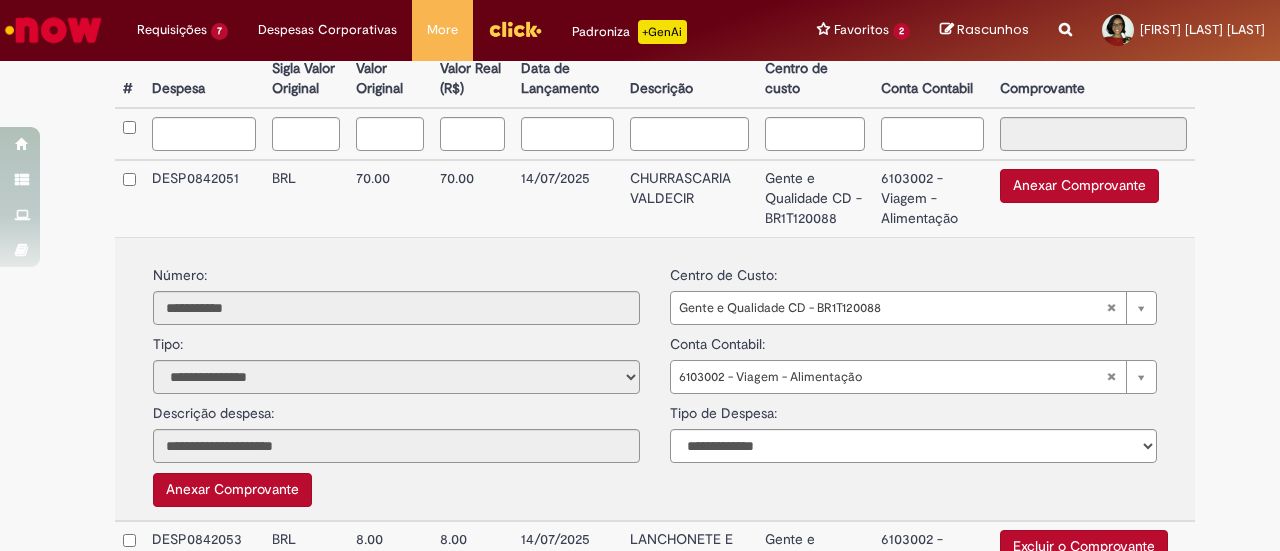 scroll, scrollTop: 618, scrollLeft: 0, axis: vertical 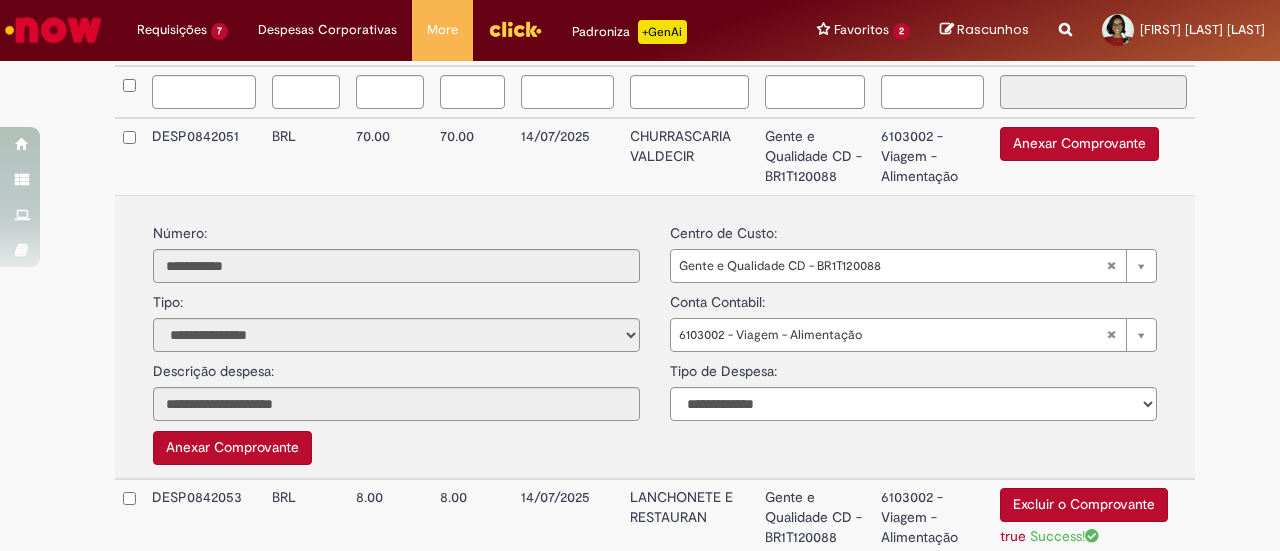 click on "Anexar Comprovante    Excluir o Comprovante" at bounding box center (1093, 156) 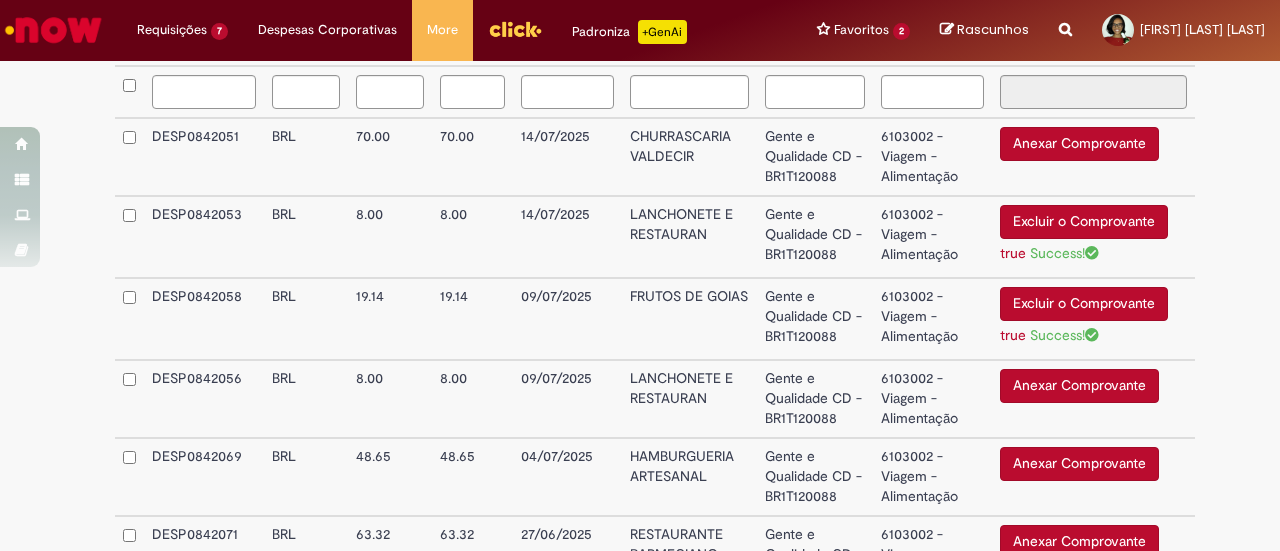 click on "Anexar Comprovante" at bounding box center [1079, 144] 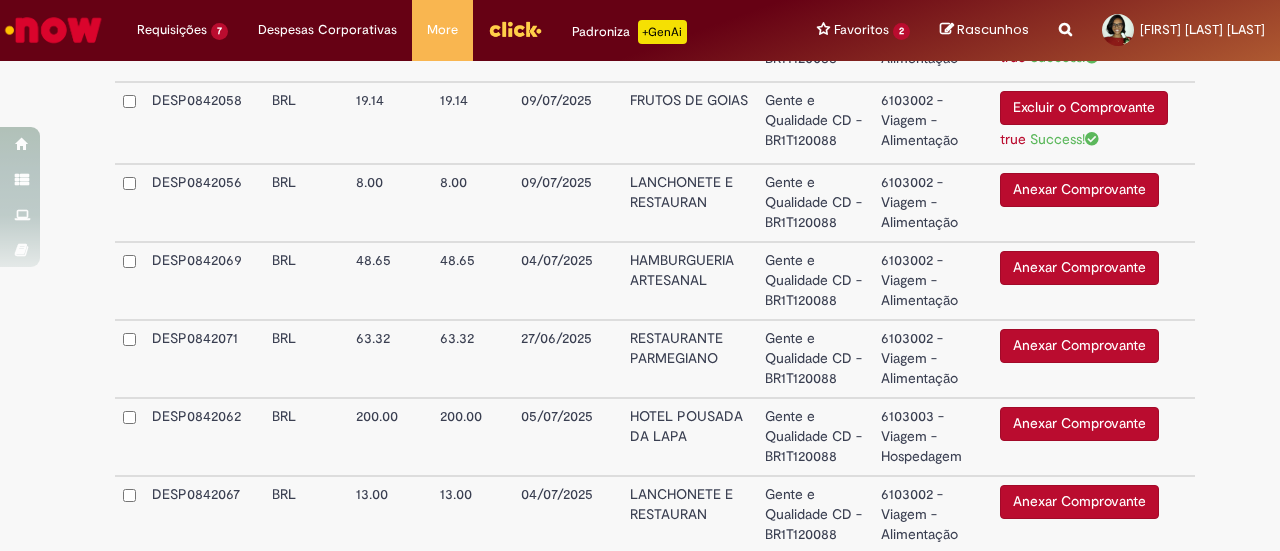 scroll, scrollTop: 1018, scrollLeft: 0, axis: vertical 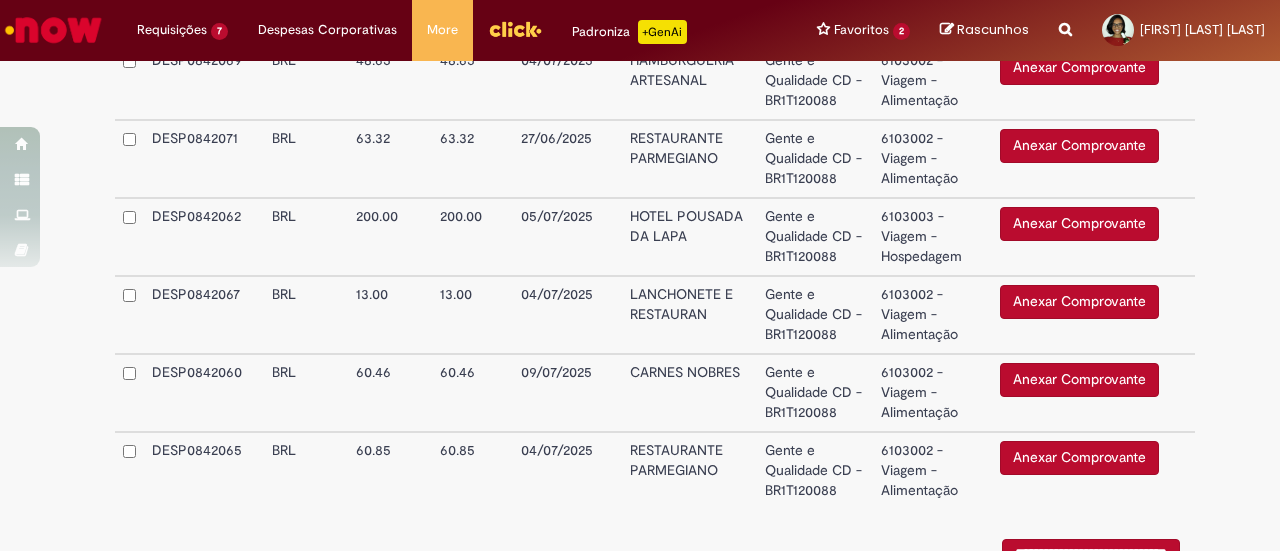 click on "Anexar Comprovante" at bounding box center [1079, 380] 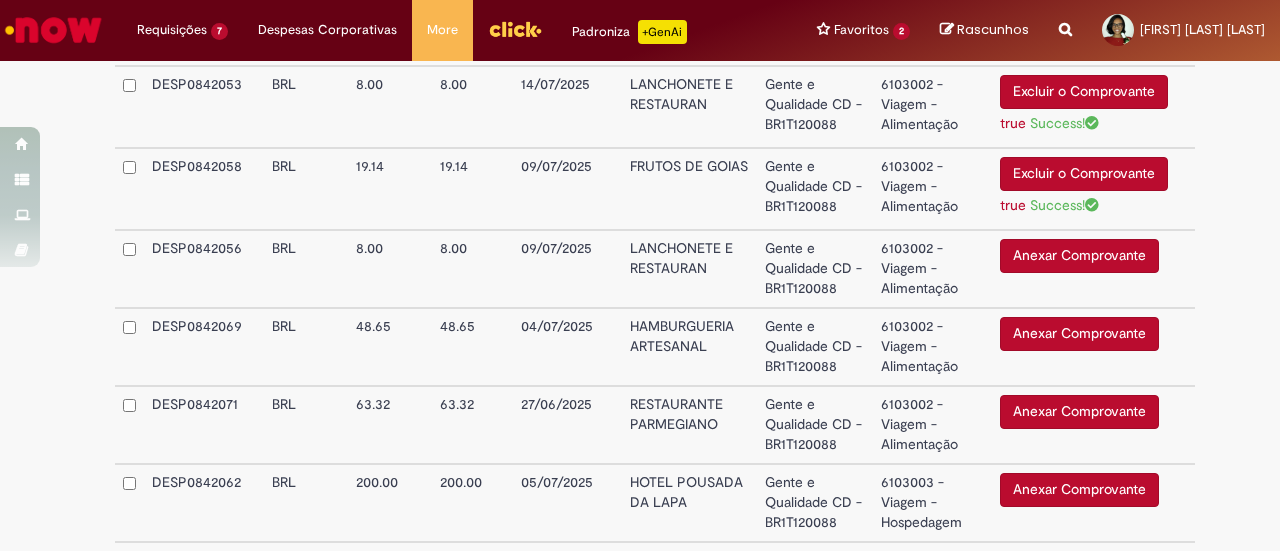 scroll, scrollTop: 918, scrollLeft: 0, axis: vertical 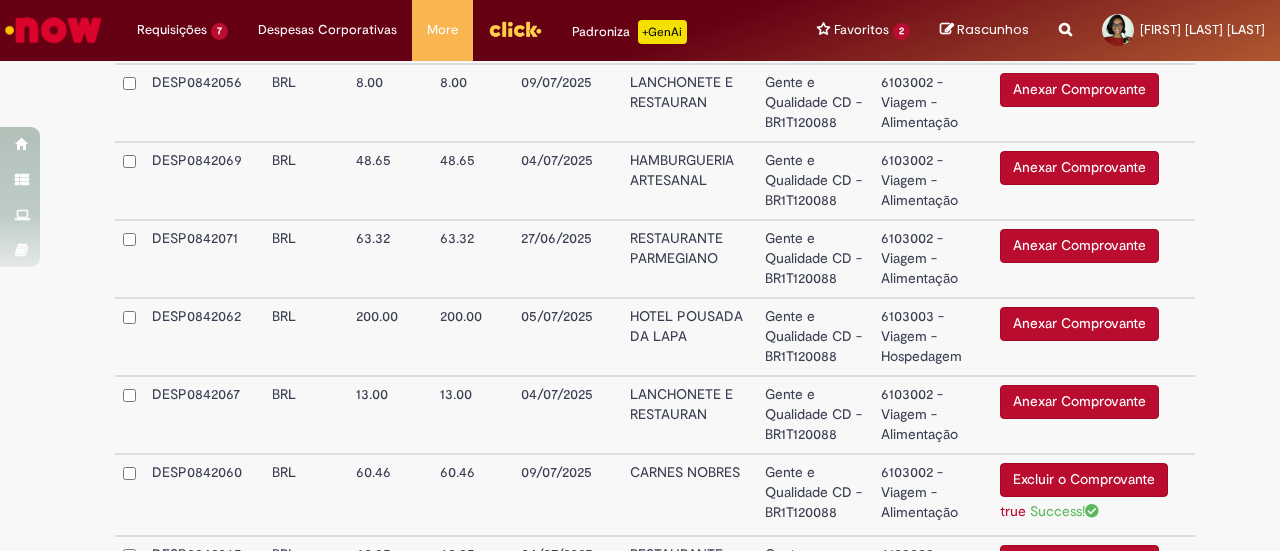 click on "Anexar Comprovante" at bounding box center [1079, 402] 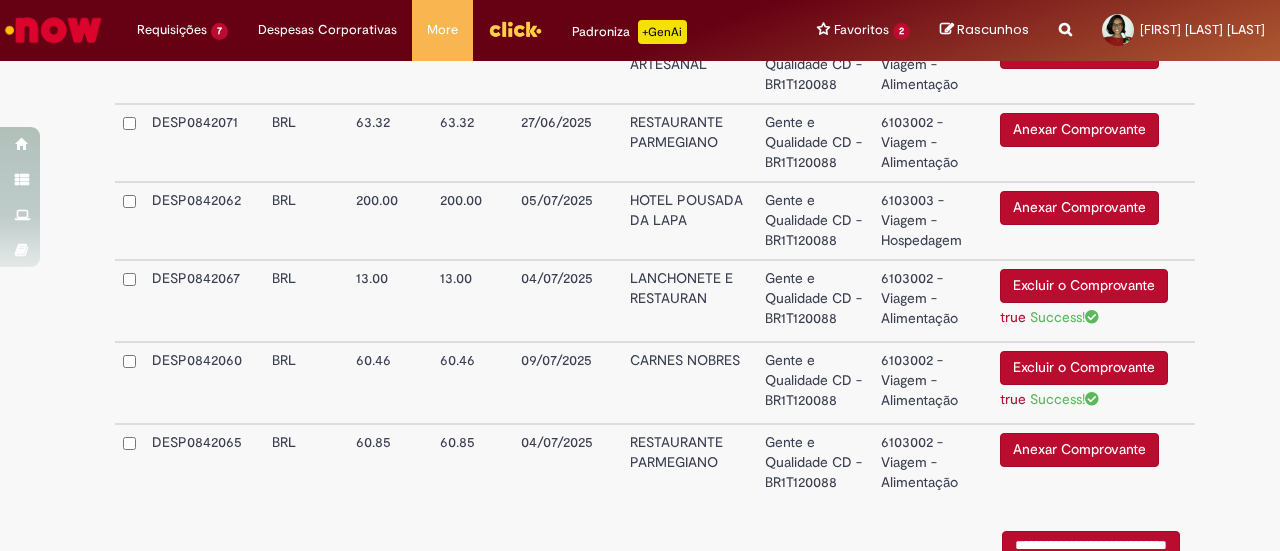 scroll, scrollTop: 918, scrollLeft: 0, axis: vertical 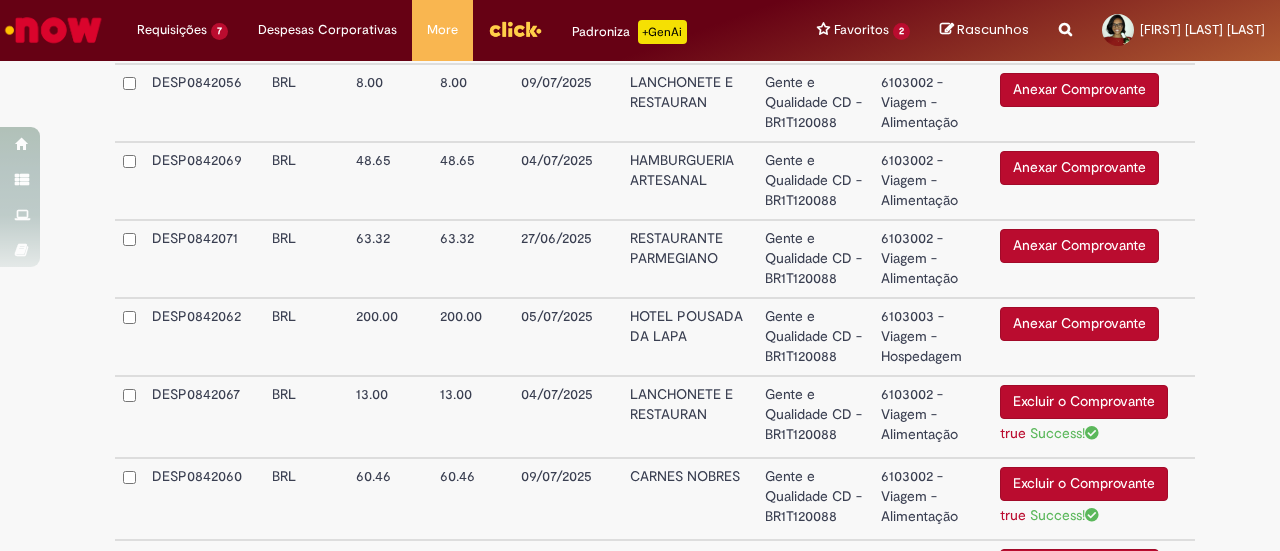 click on "Anexar Comprovante" at bounding box center [1079, 324] 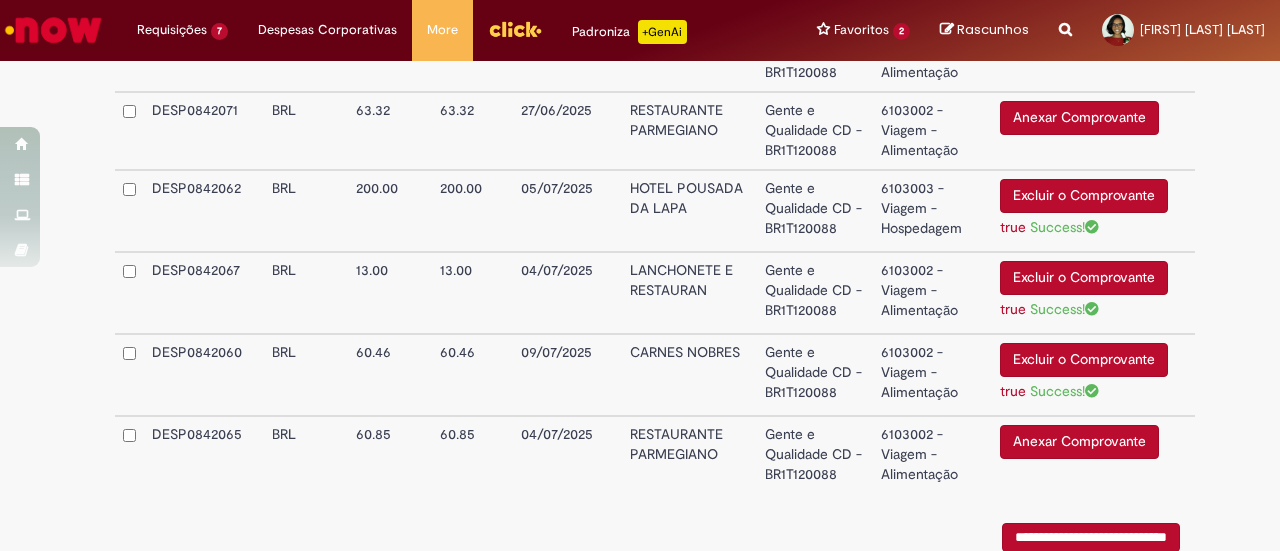 scroll, scrollTop: 1118, scrollLeft: 0, axis: vertical 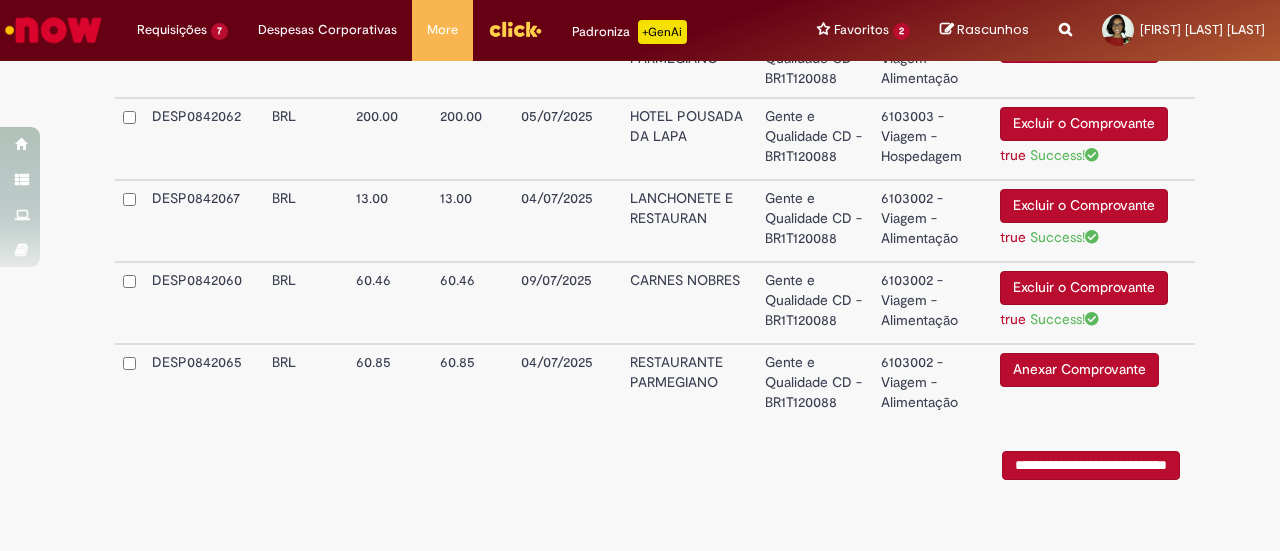 click on "Anexar Comprovante" at bounding box center [1079, 370] 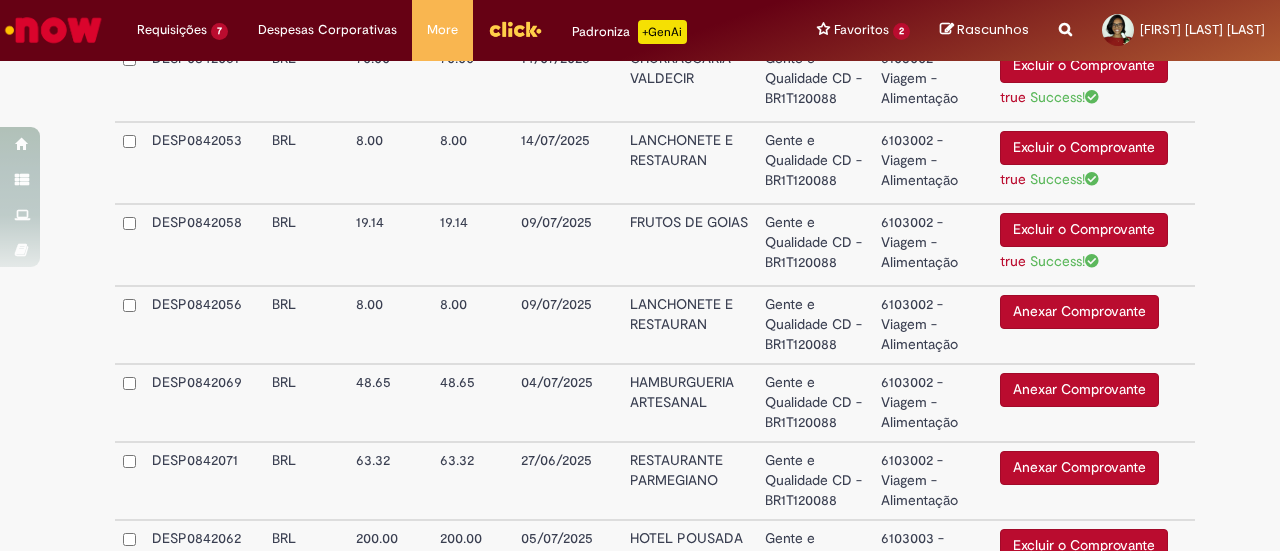 scroll, scrollTop: 918, scrollLeft: 0, axis: vertical 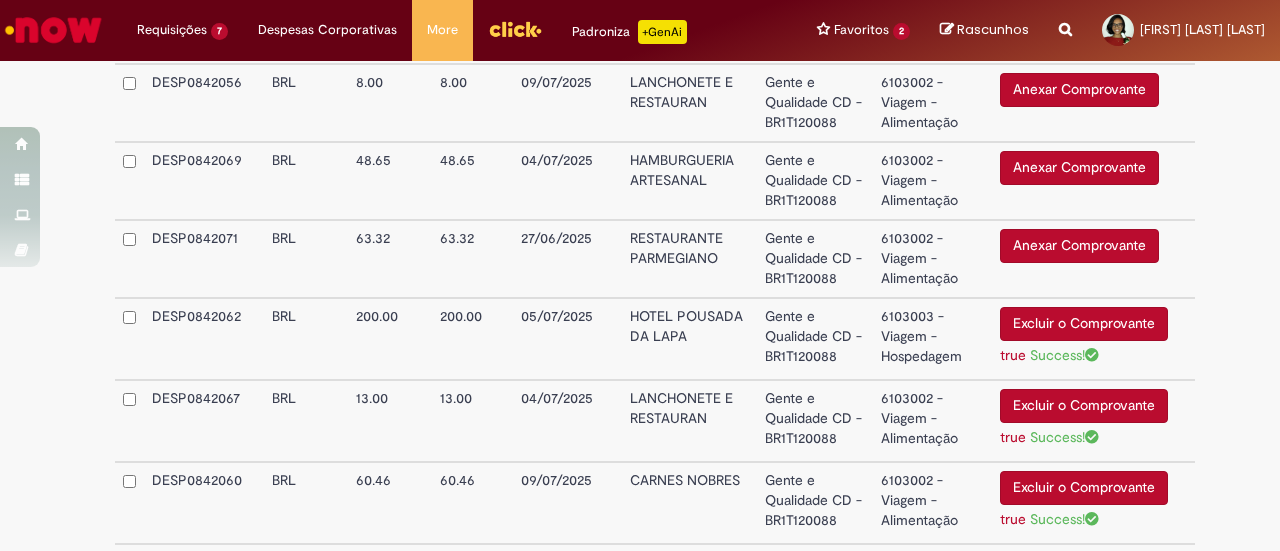 click on "Anexar Comprovante" at bounding box center [1079, 246] 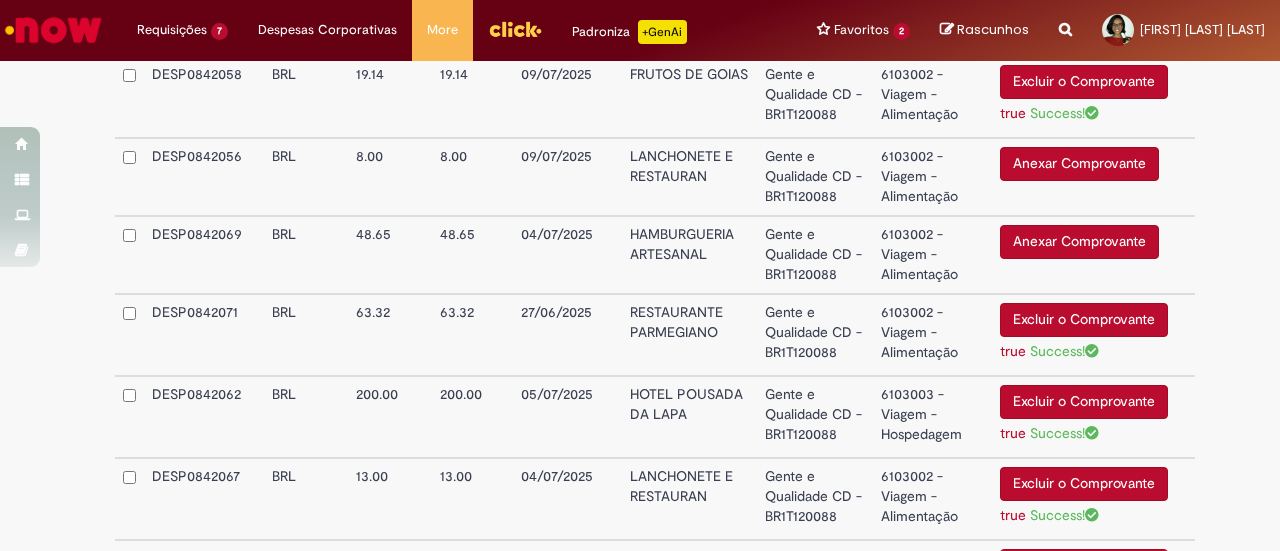 scroll, scrollTop: 644, scrollLeft: 0, axis: vertical 